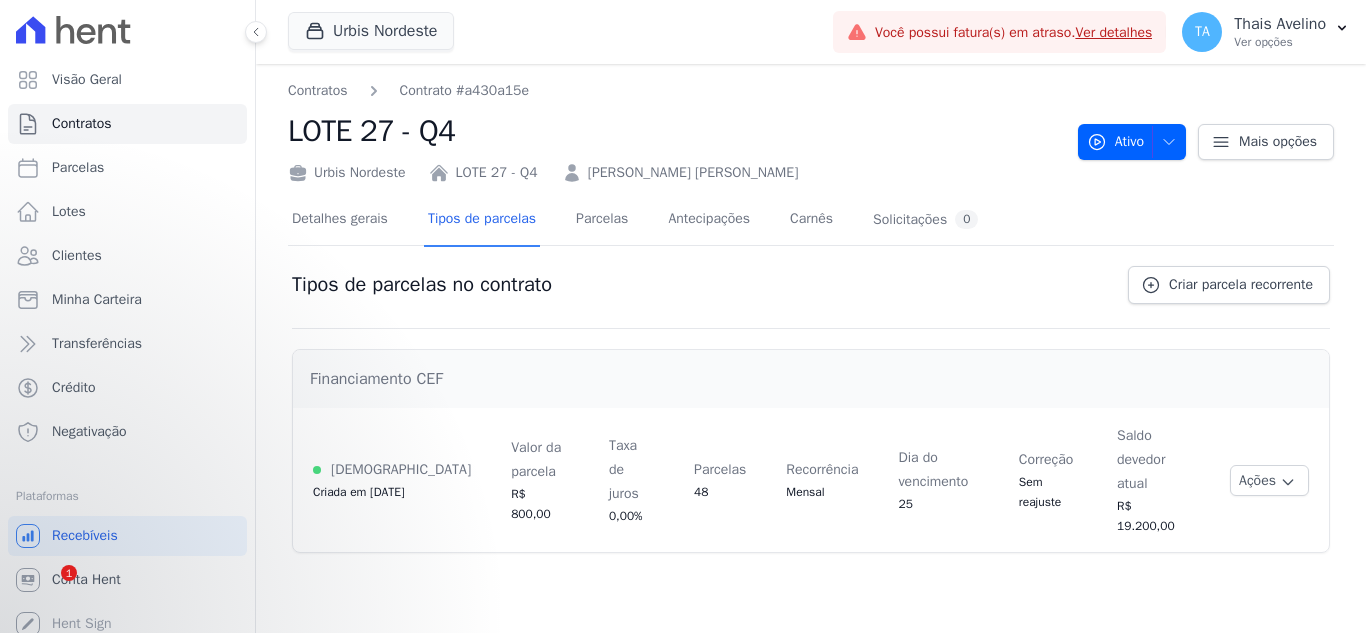 scroll, scrollTop: 0, scrollLeft: 0, axis: both 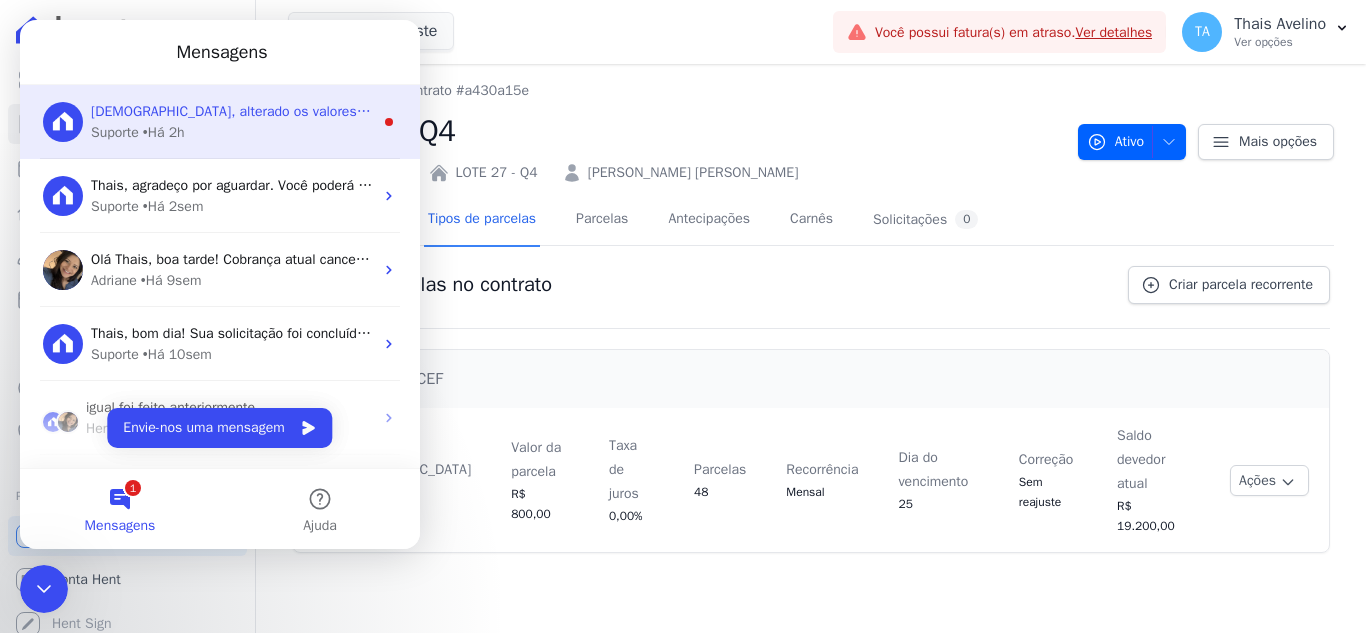click on "Suporte •  Há 2h" at bounding box center (232, 132) 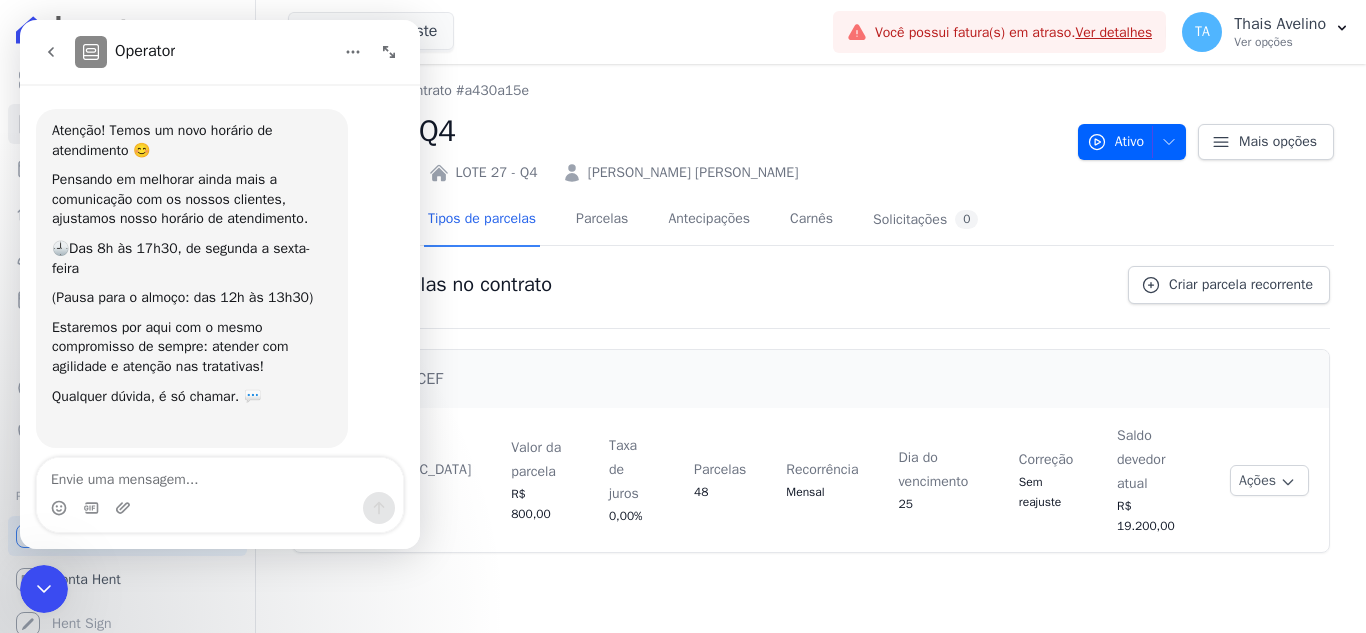 scroll, scrollTop: 3, scrollLeft: 0, axis: vertical 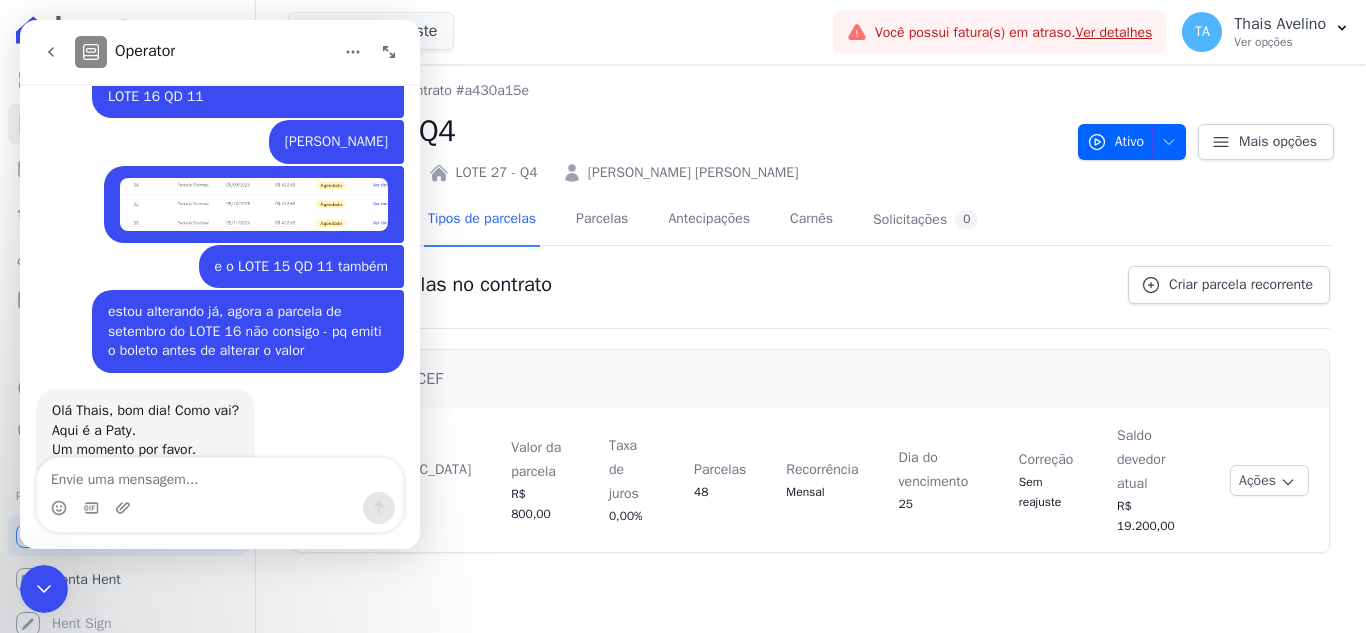 drag, startPoint x: 46, startPoint y: 589, endPoint x: 92, endPoint y: 1086, distance: 499.12424 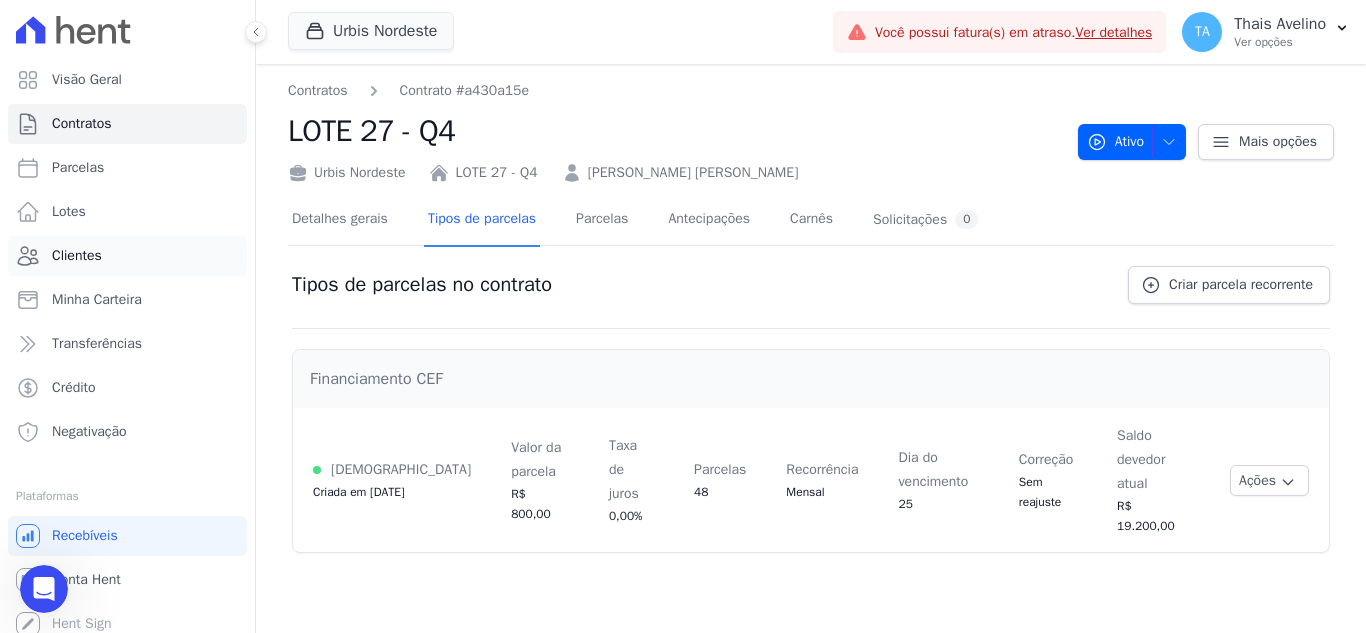 click on "Clientes" at bounding box center [127, 256] 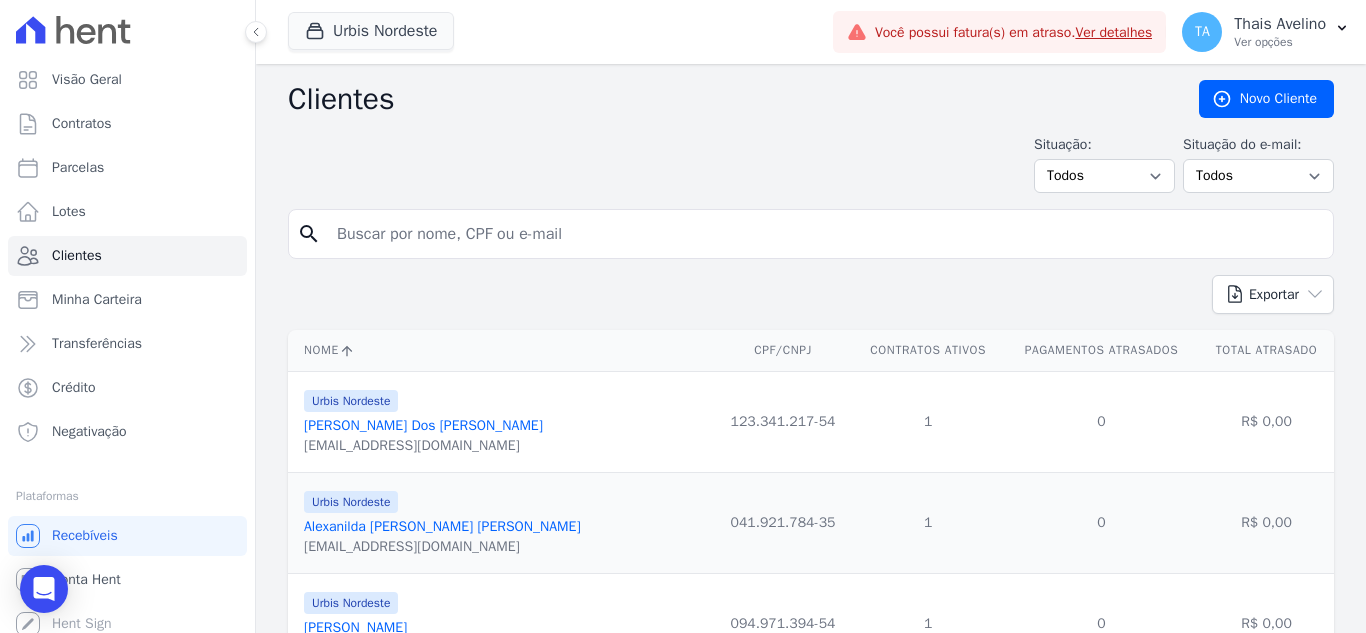click at bounding box center [825, 234] 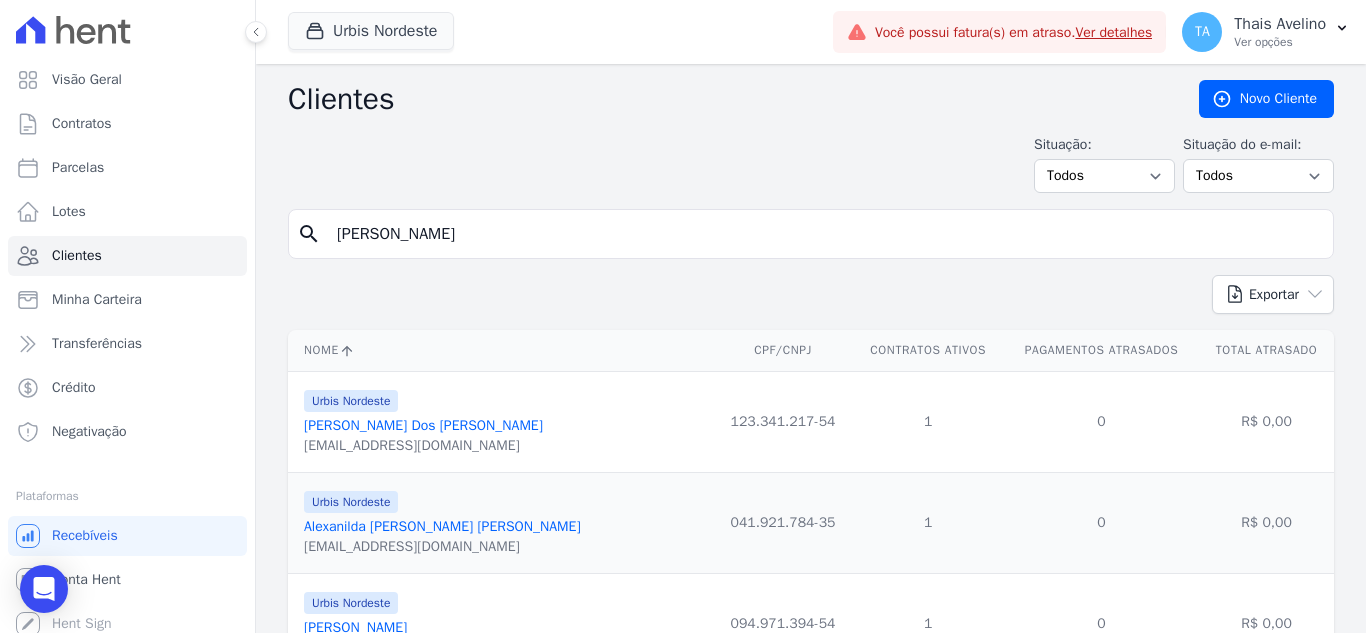 type on "[PERSON_NAME]" 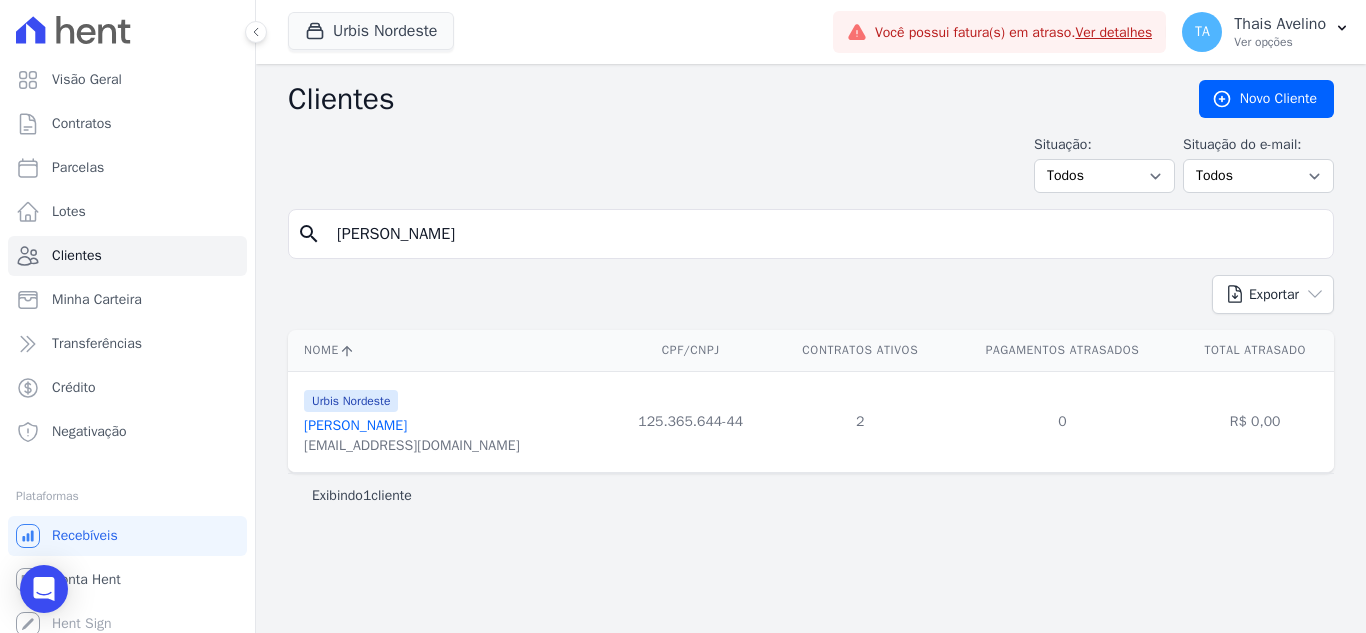 click on "[PERSON_NAME]" at bounding box center [355, 425] 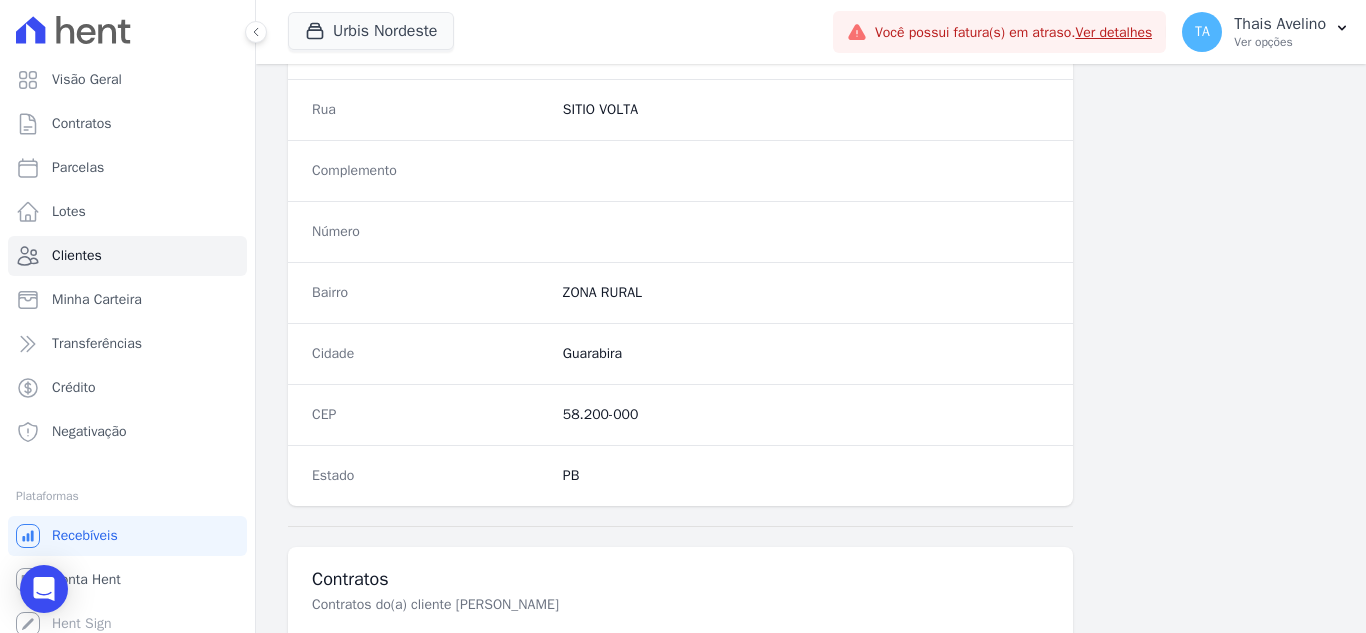 scroll, scrollTop: 1330, scrollLeft: 0, axis: vertical 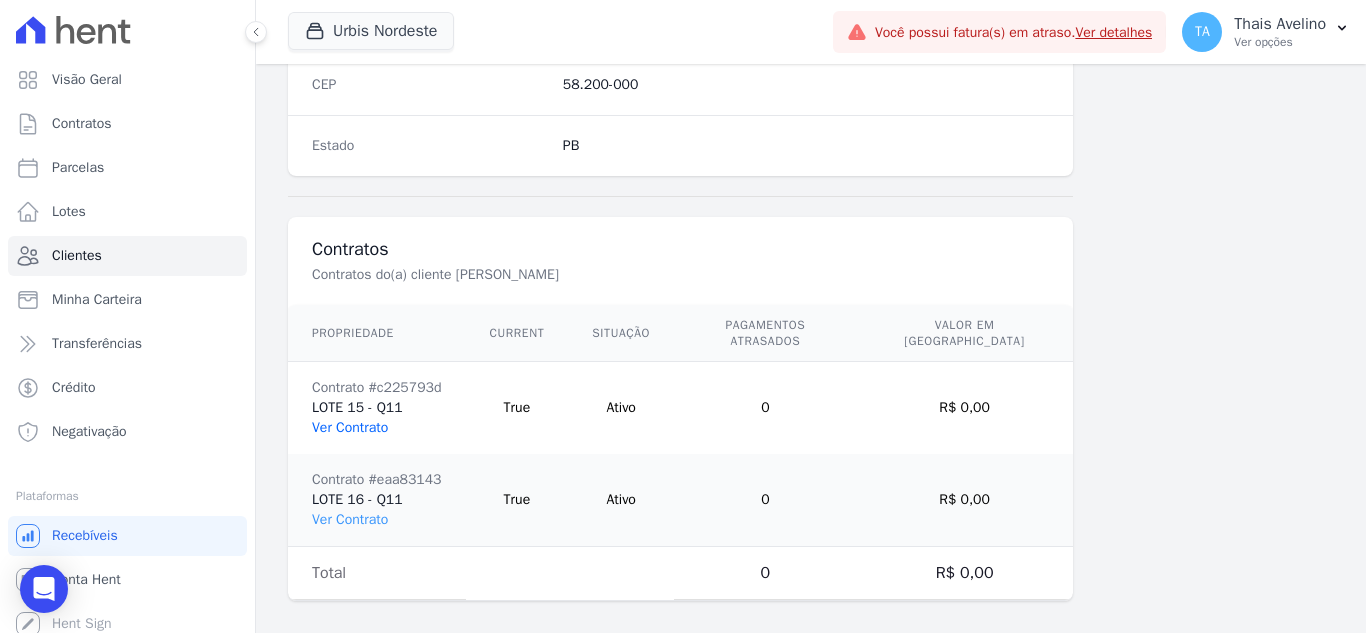click on "Ver Contrato" at bounding box center (350, 427) 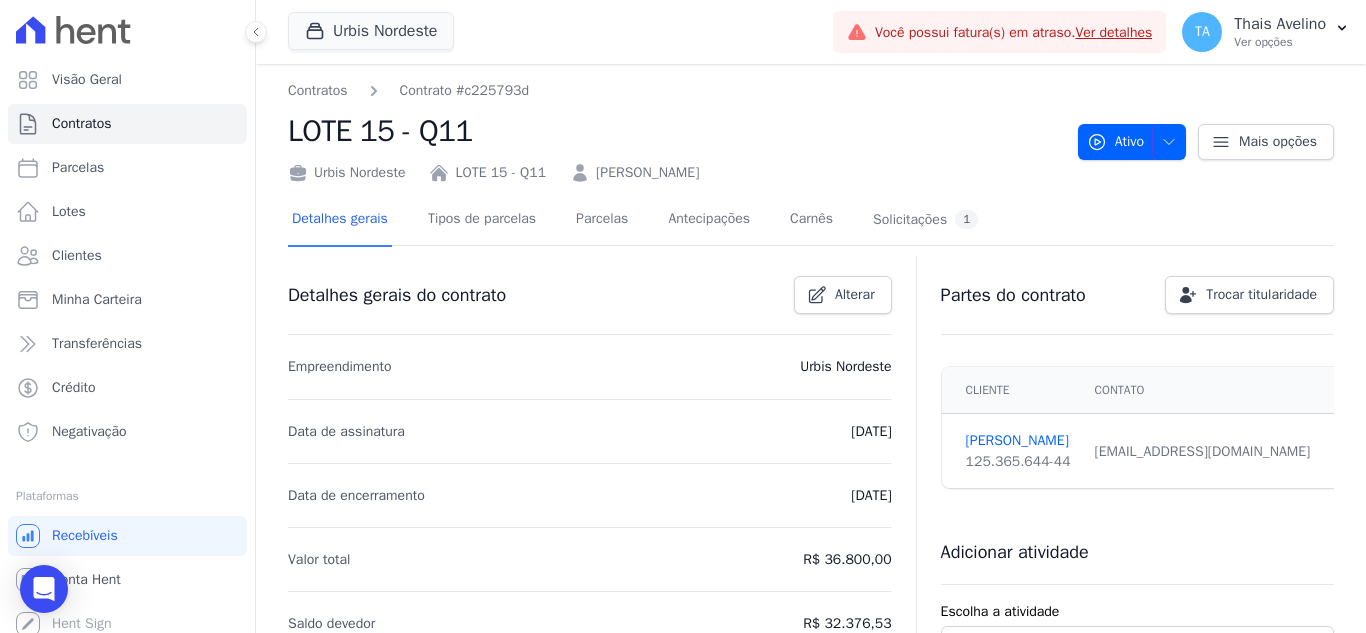 click on "[PERSON_NAME]" at bounding box center (647, 172) 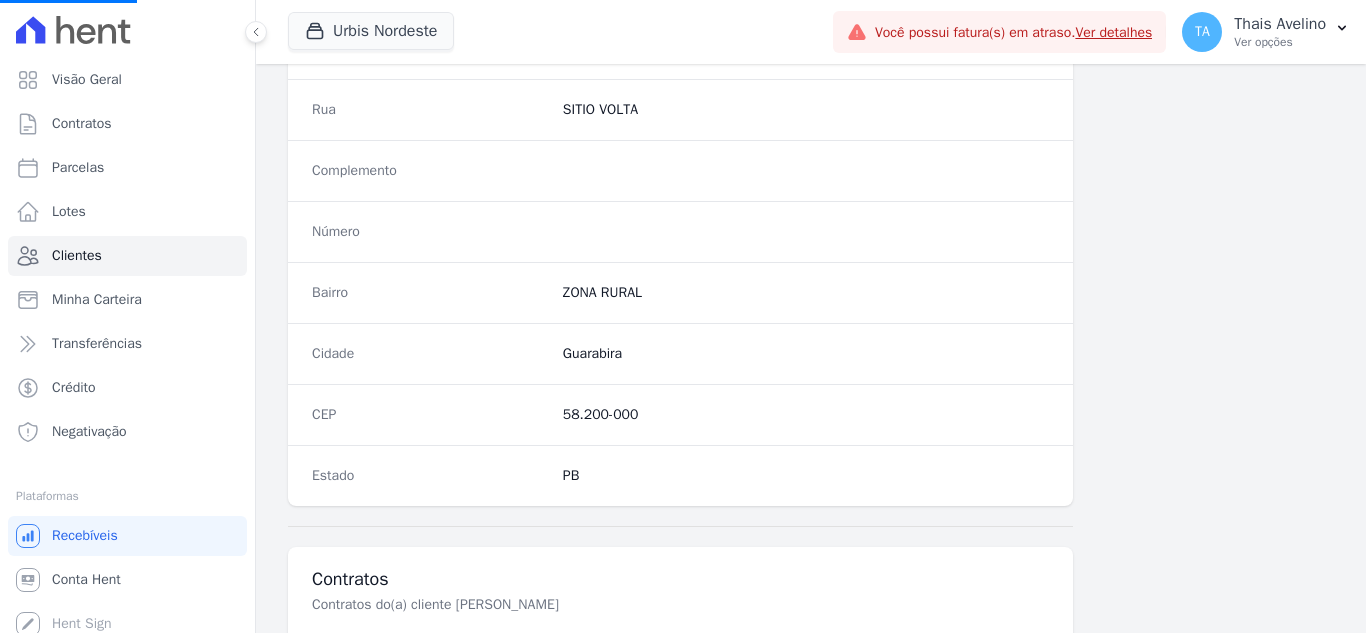scroll, scrollTop: 0, scrollLeft: 0, axis: both 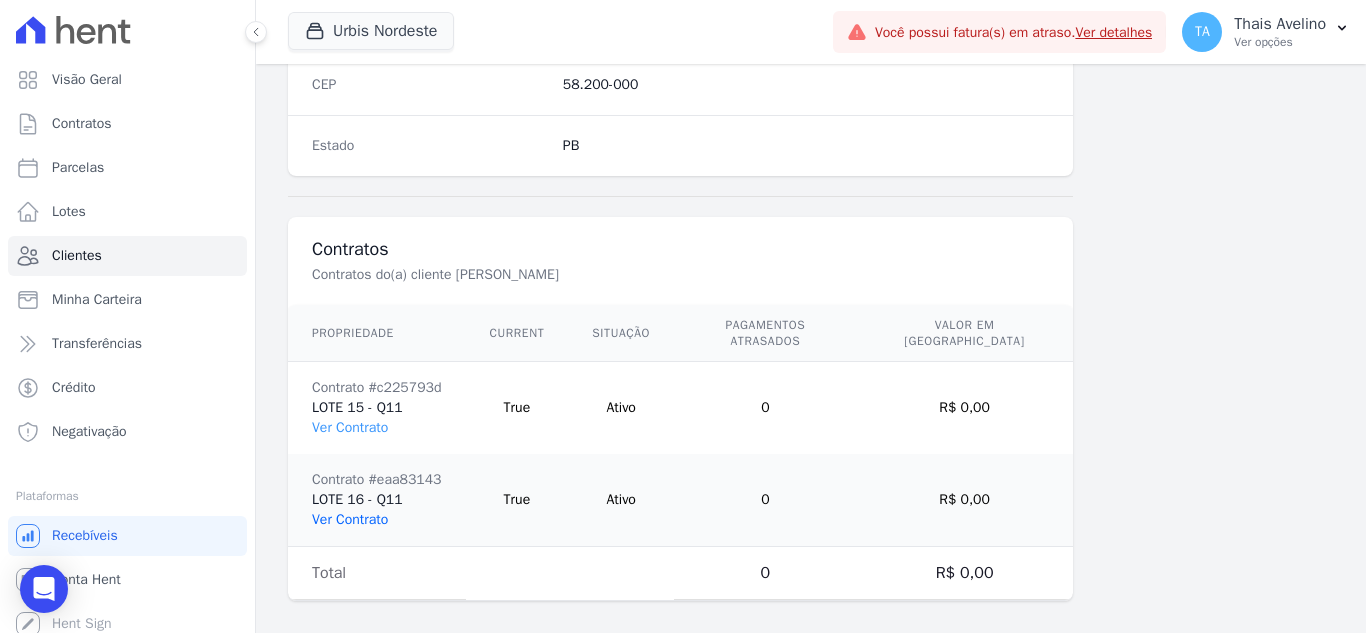 click on "Ver Contrato" at bounding box center [350, 519] 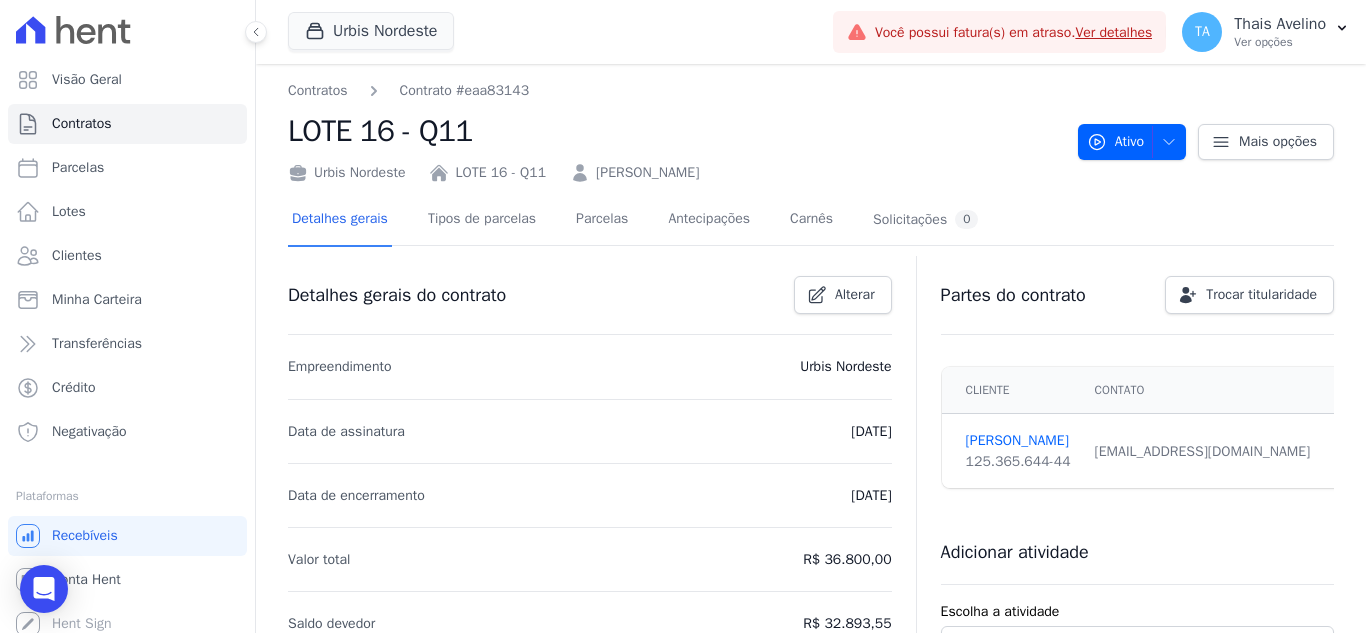 click at bounding box center [811, 253] 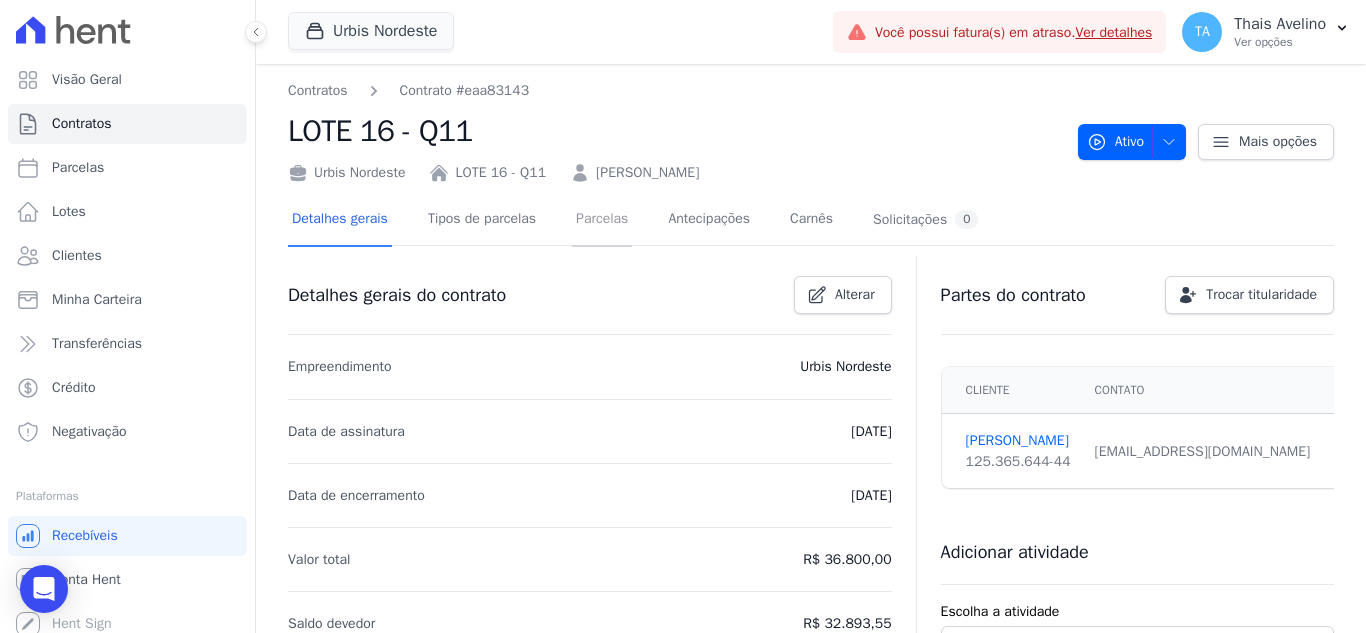 click on "Parcelas" at bounding box center [602, 220] 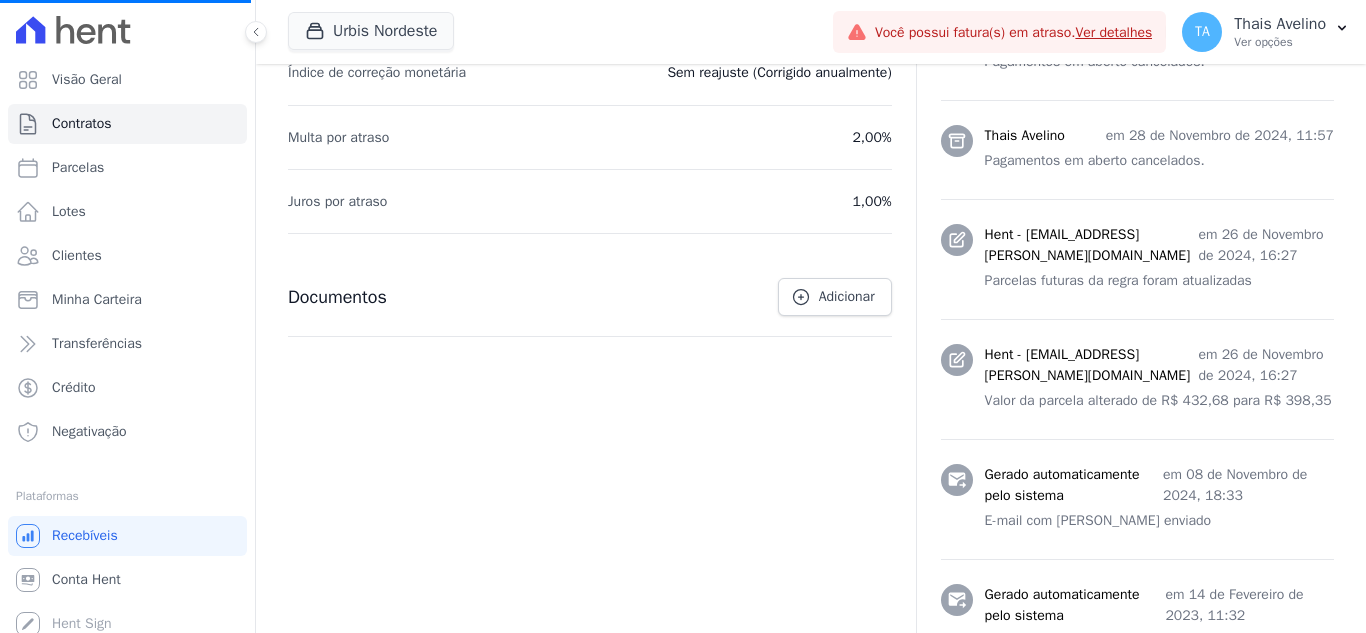 scroll, scrollTop: 700, scrollLeft: 0, axis: vertical 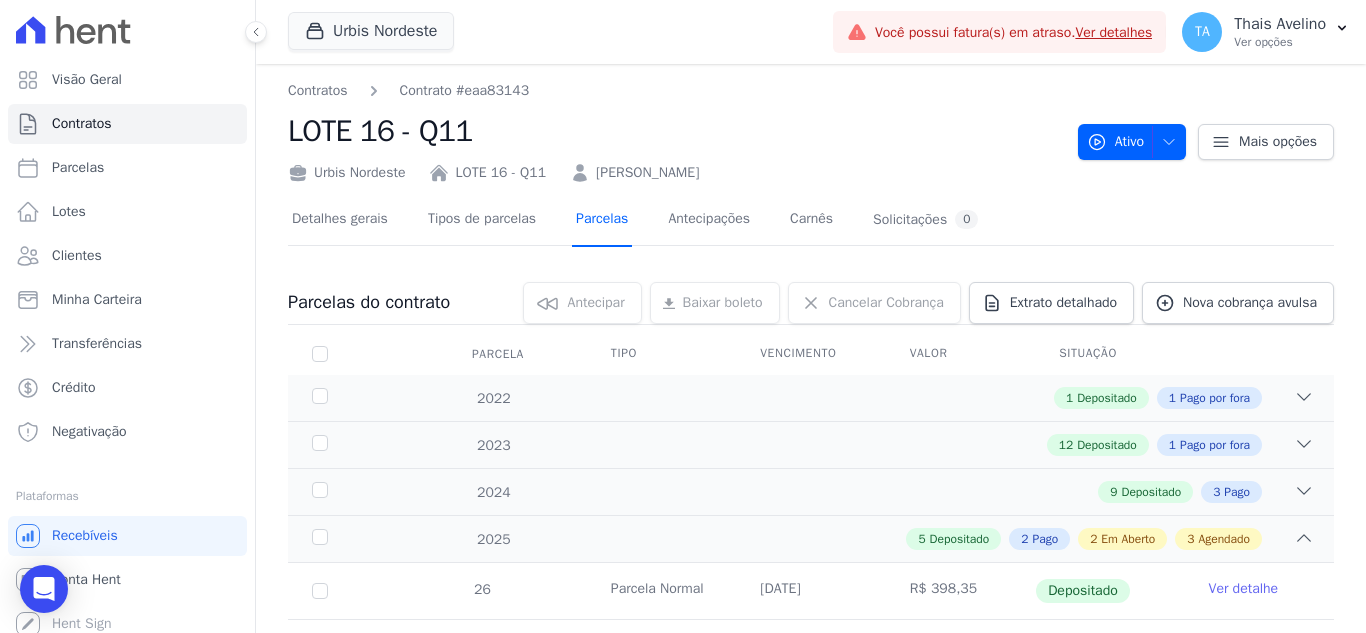 click on "Parcelas" at bounding box center (602, 220) 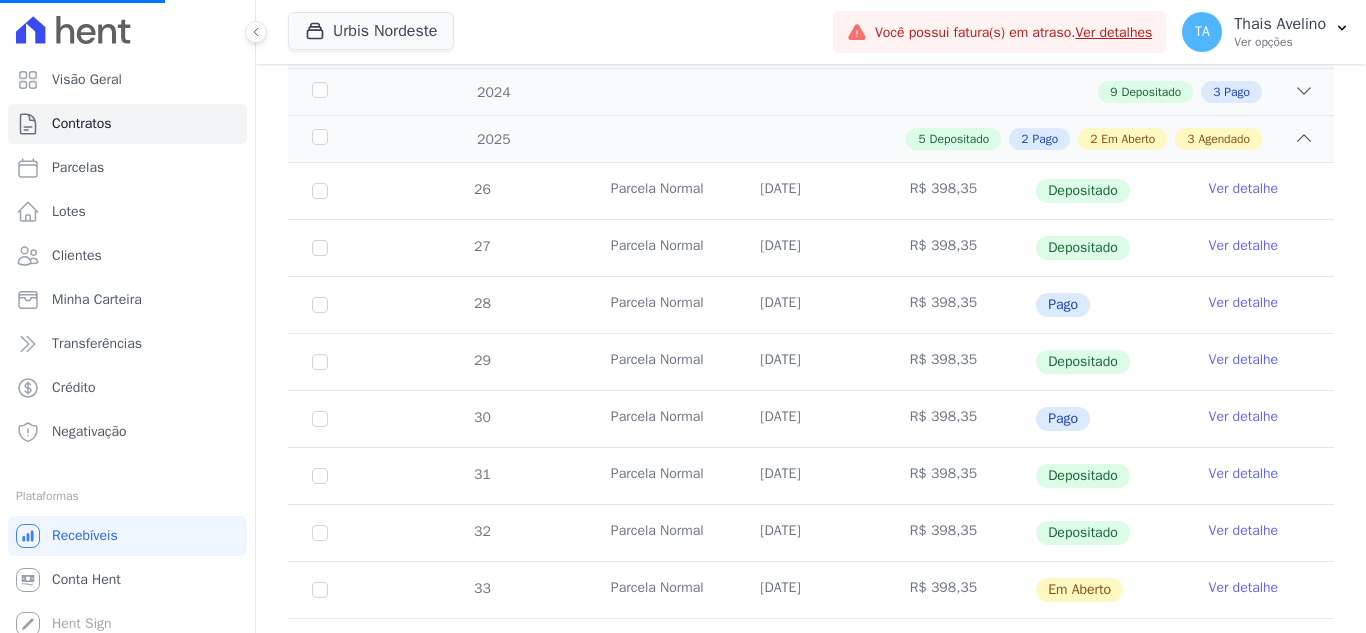 scroll, scrollTop: 800, scrollLeft: 0, axis: vertical 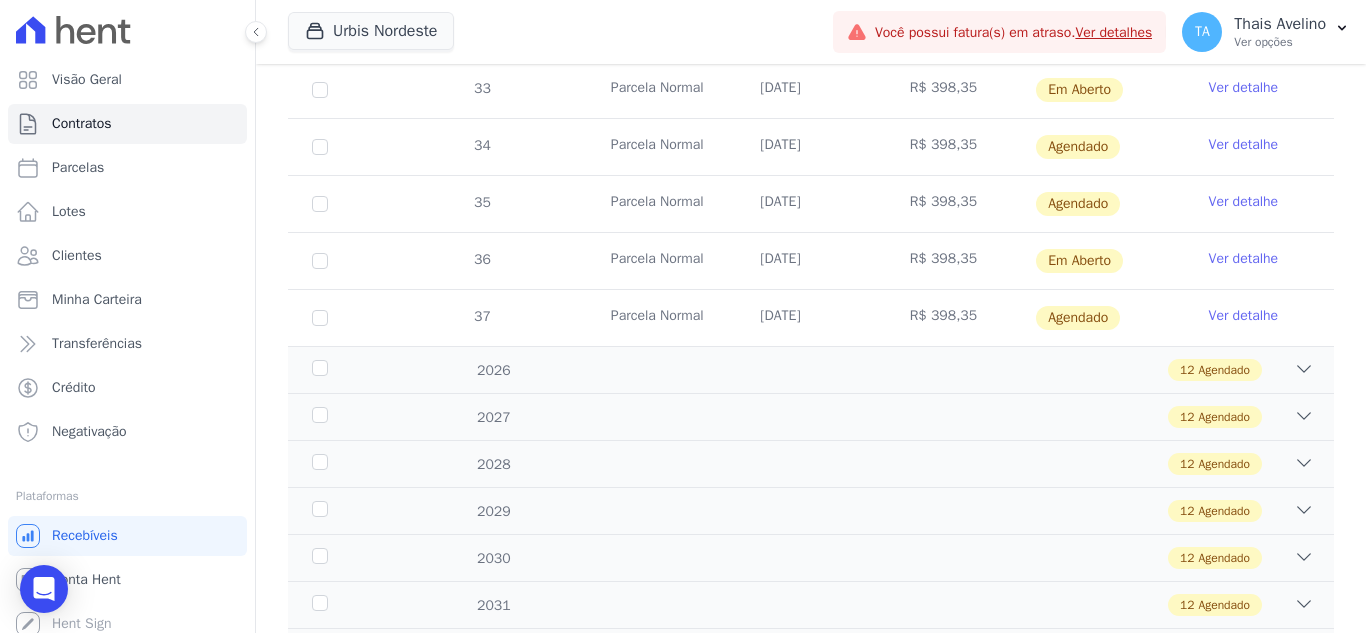 click on "Ver detalhe" at bounding box center (1244, 145) 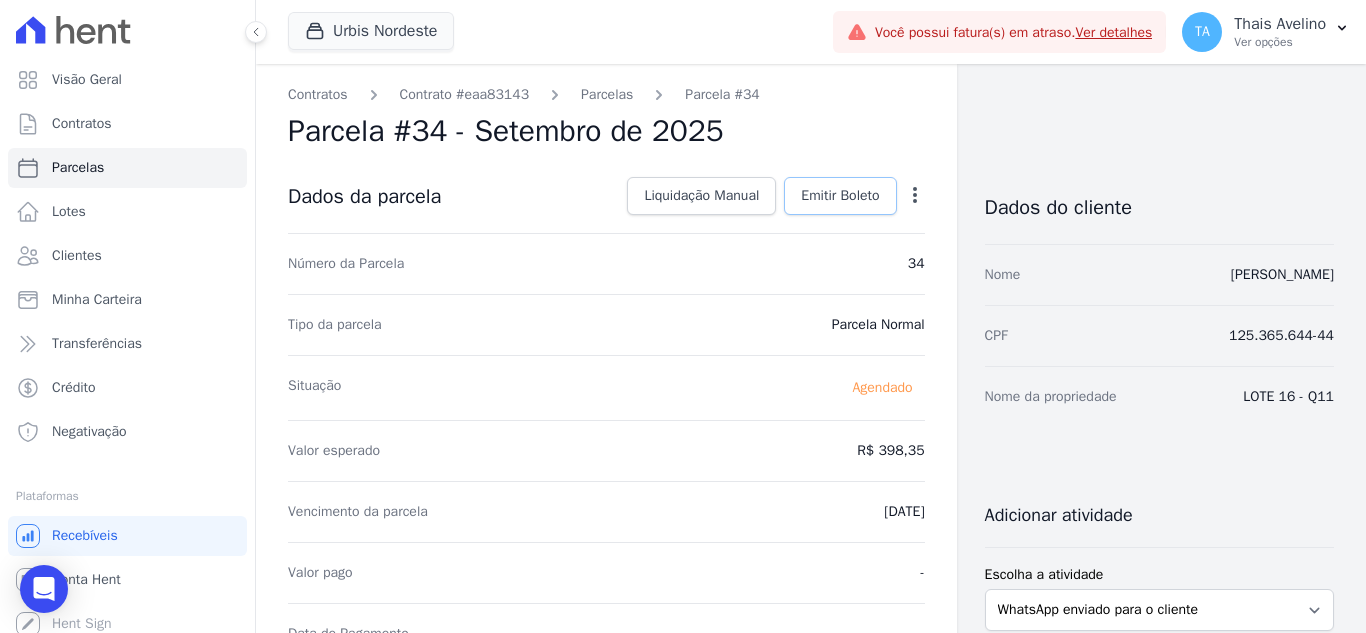 click on "Emitir Boleto" at bounding box center (840, 196) 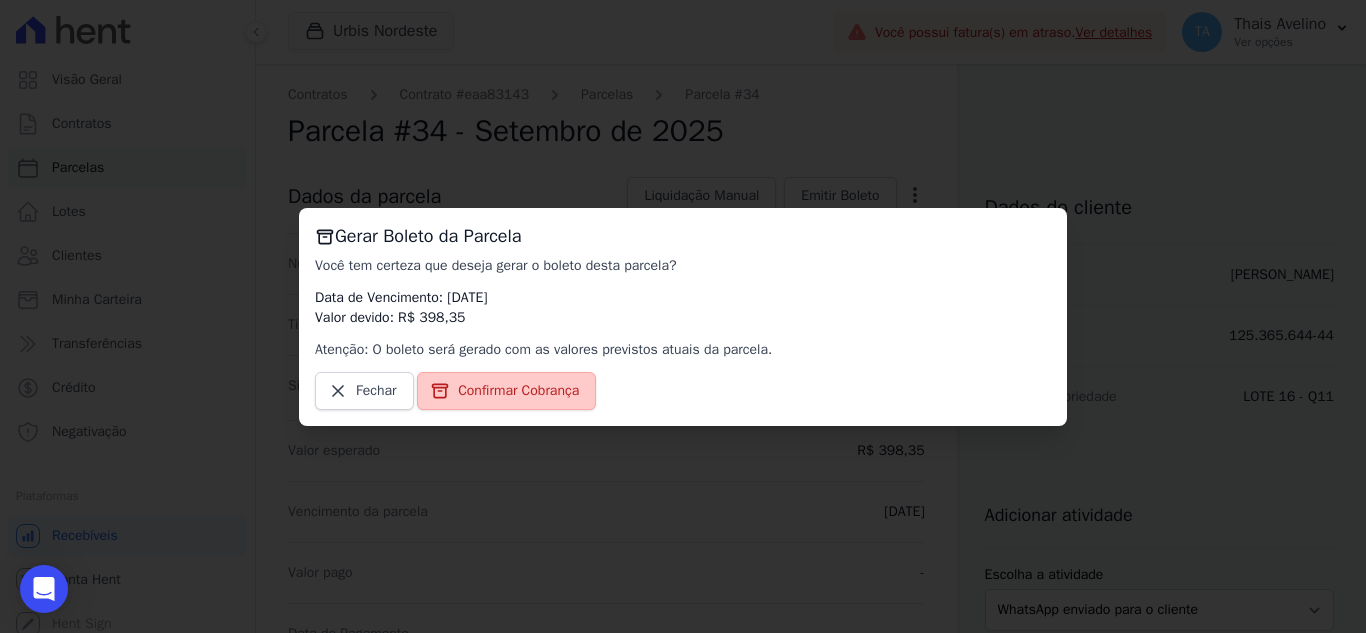 click on "Confirmar Cobrança" at bounding box center [518, 391] 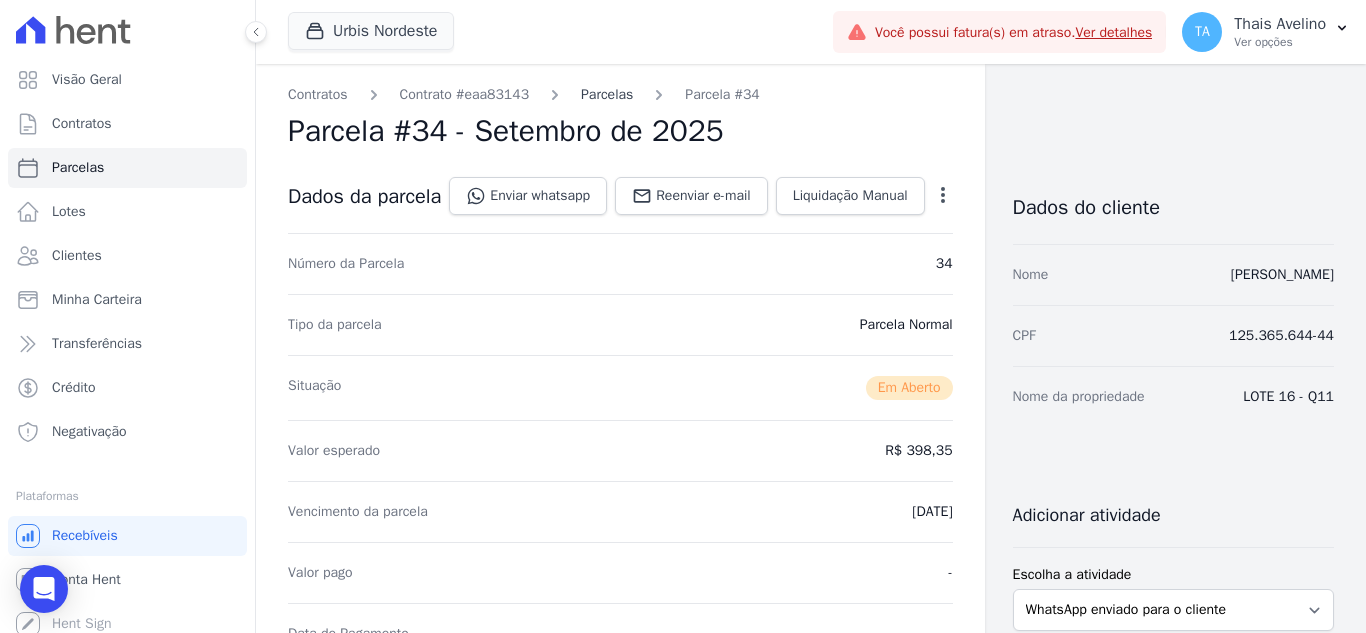 click on "Parcelas" at bounding box center [607, 94] 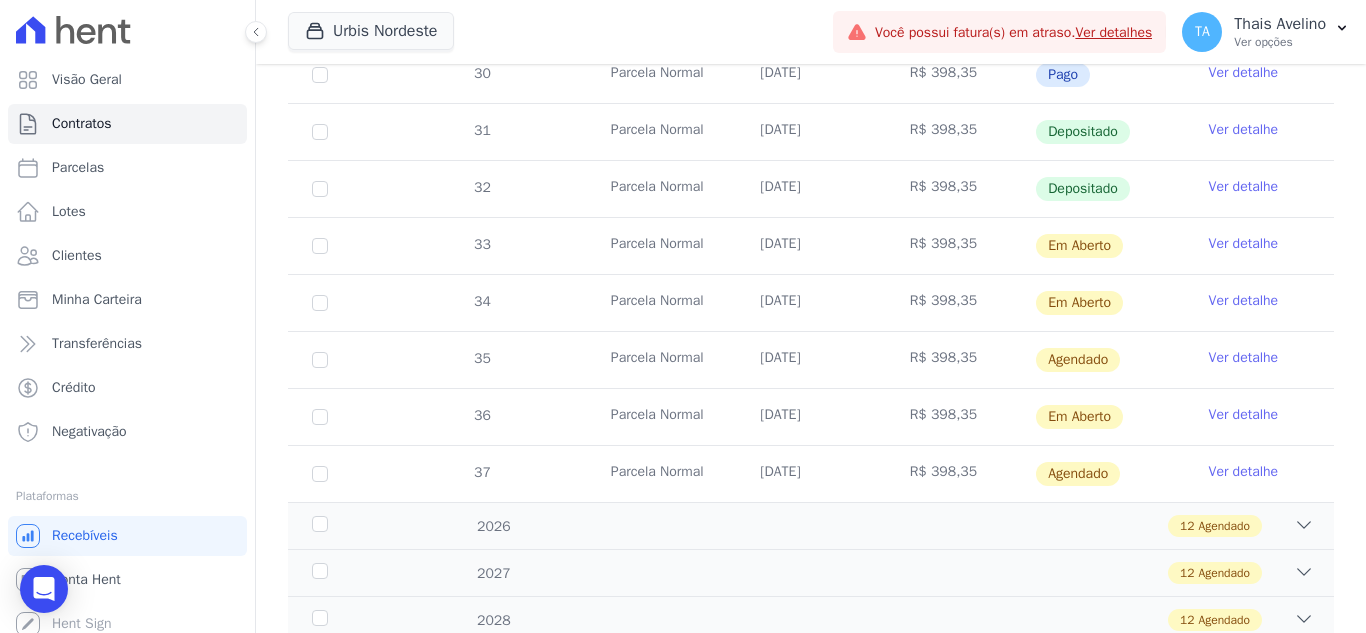 scroll, scrollTop: 800, scrollLeft: 0, axis: vertical 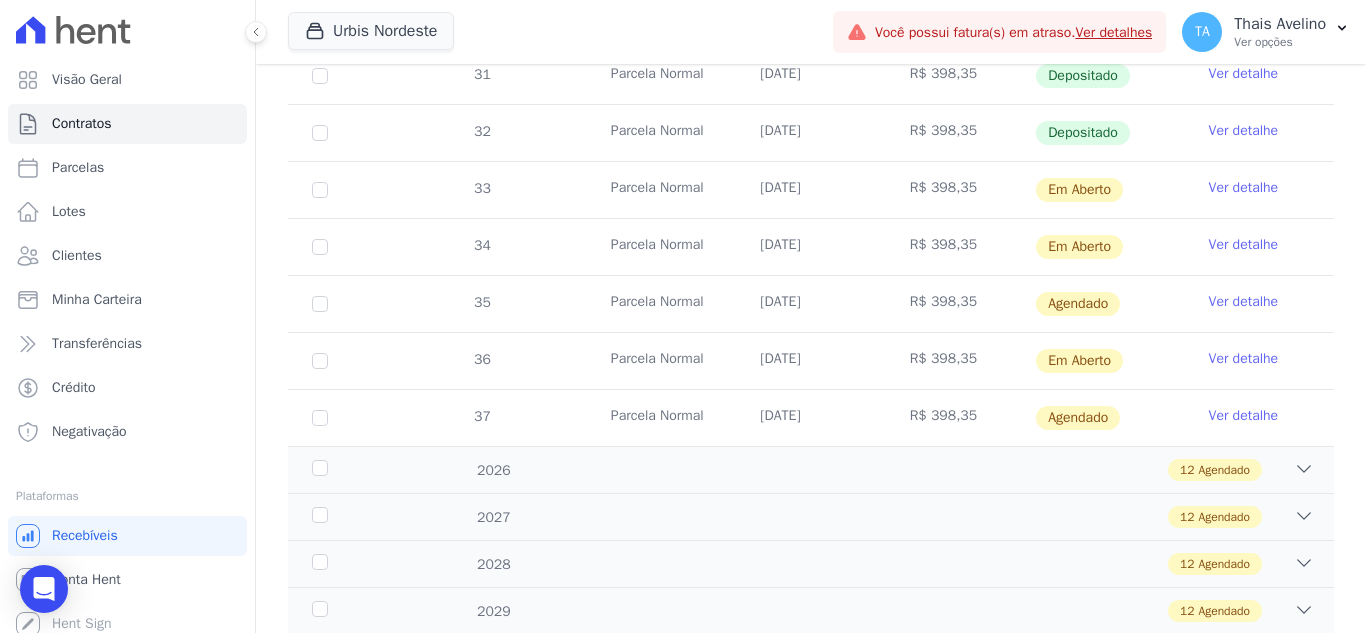 click on "Ver detalhe" at bounding box center [1244, 302] 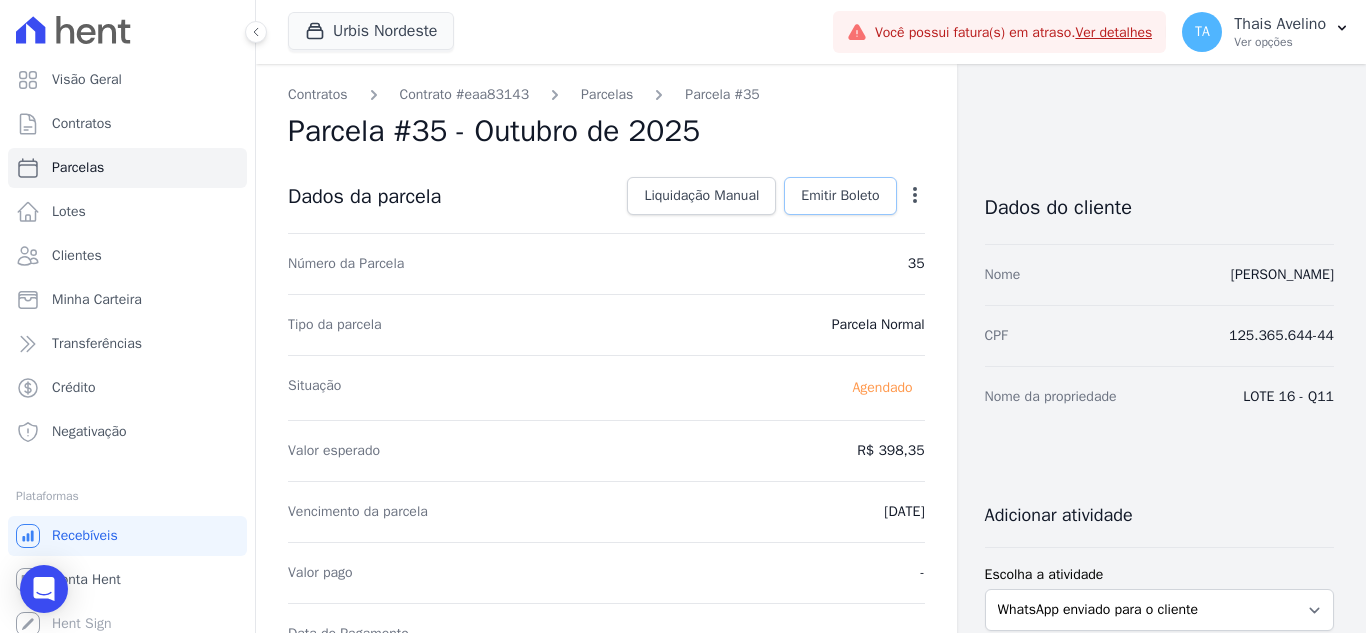 click on "Emitir Boleto" at bounding box center (840, 196) 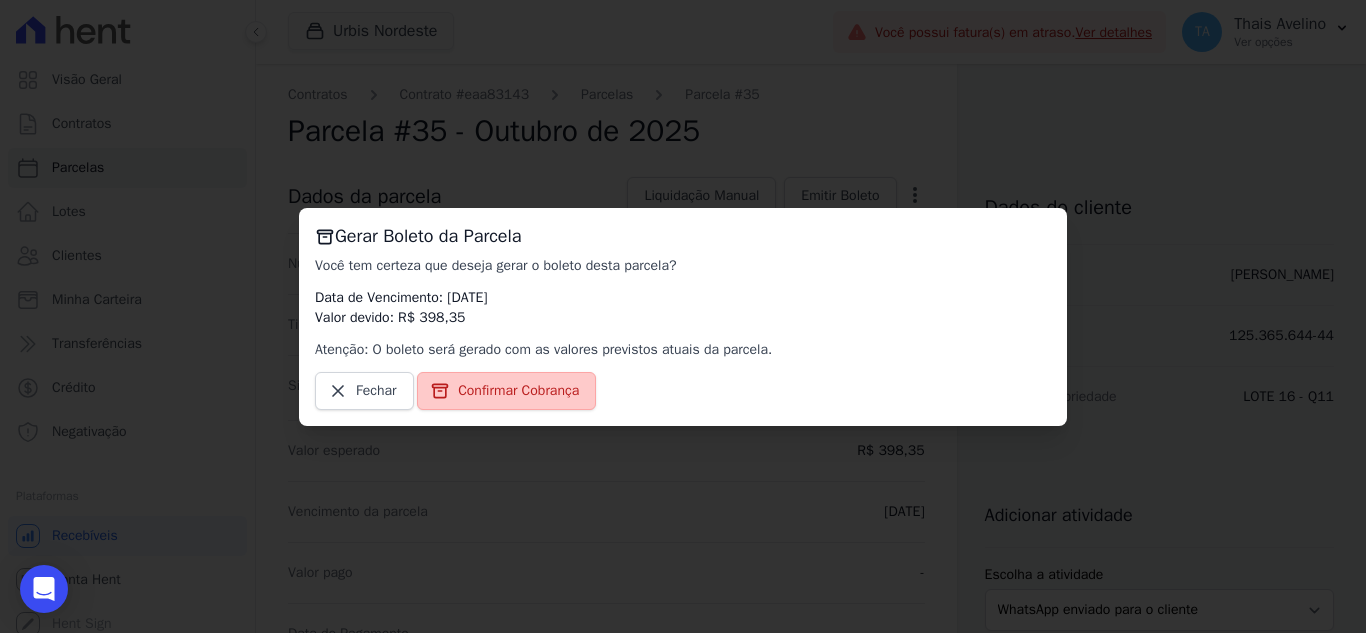 click on "Confirmar Cobrança" at bounding box center [518, 391] 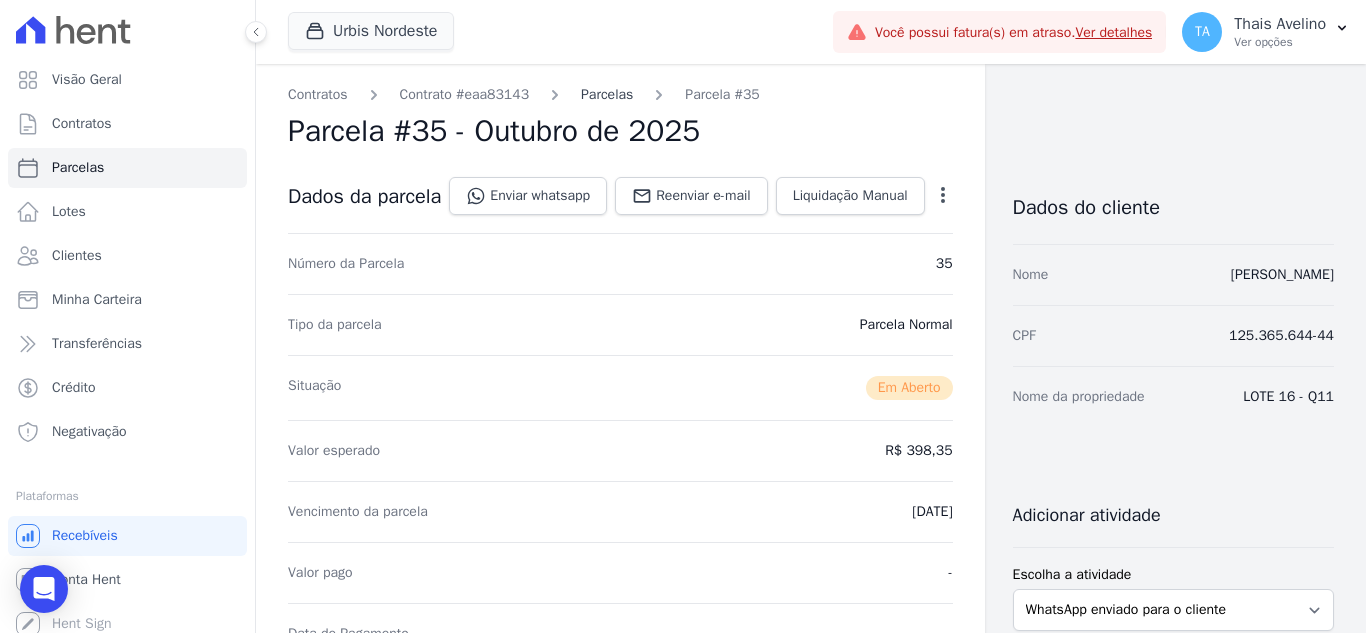 click on "Parcelas" at bounding box center [607, 94] 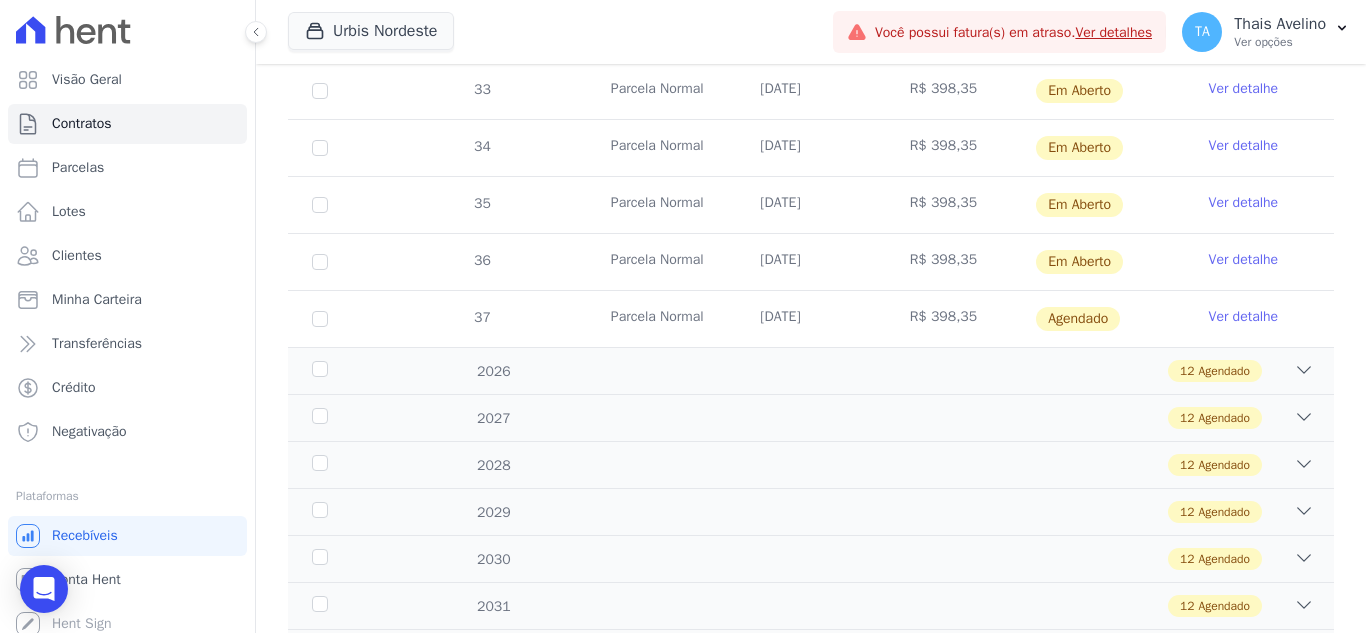 scroll, scrollTop: 900, scrollLeft: 0, axis: vertical 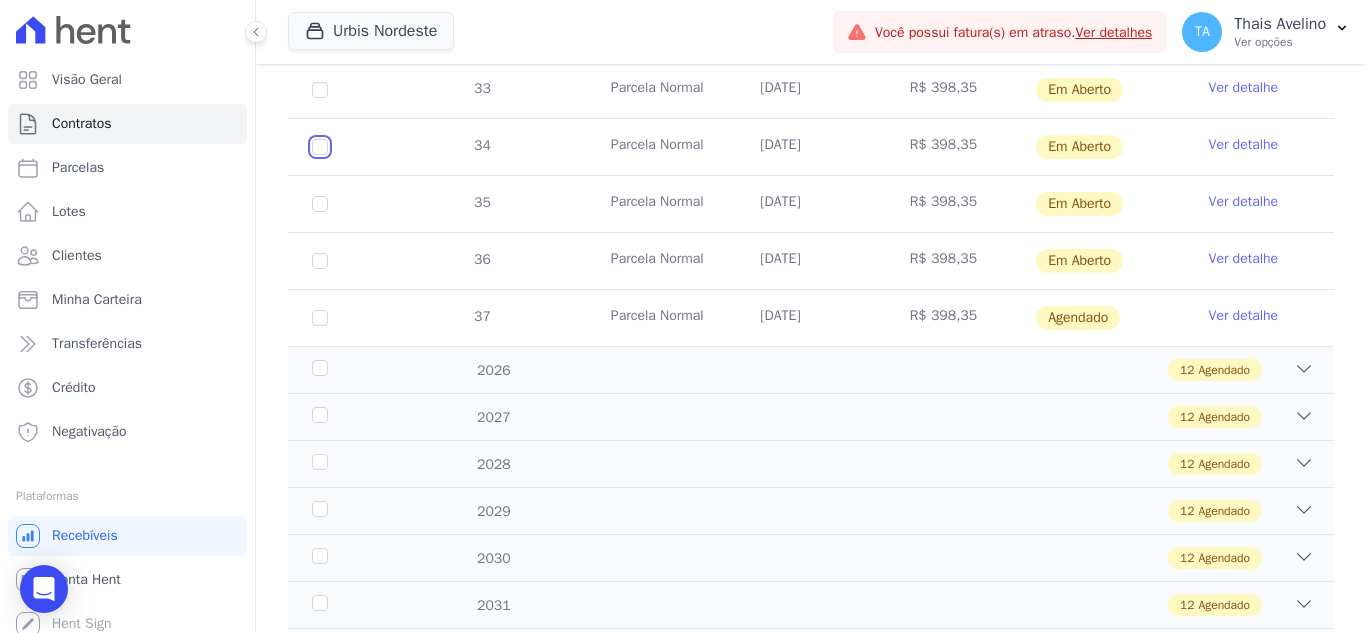 click at bounding box center [320, 90] 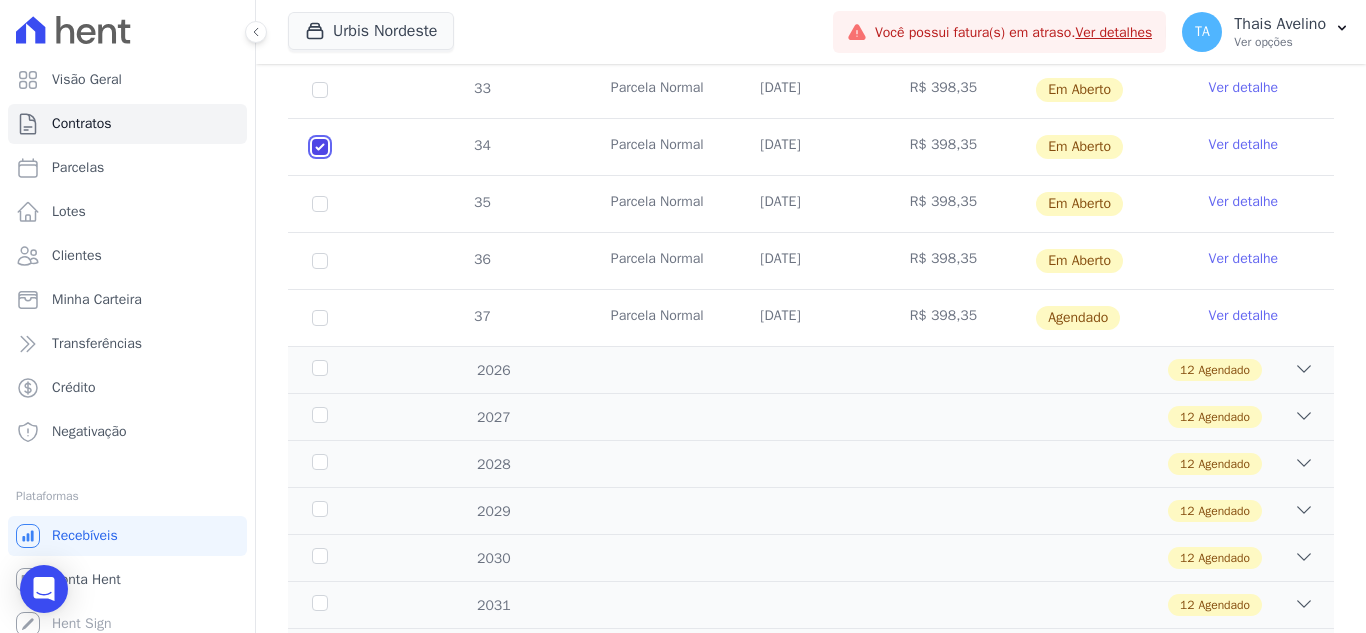 checkbox on "true" 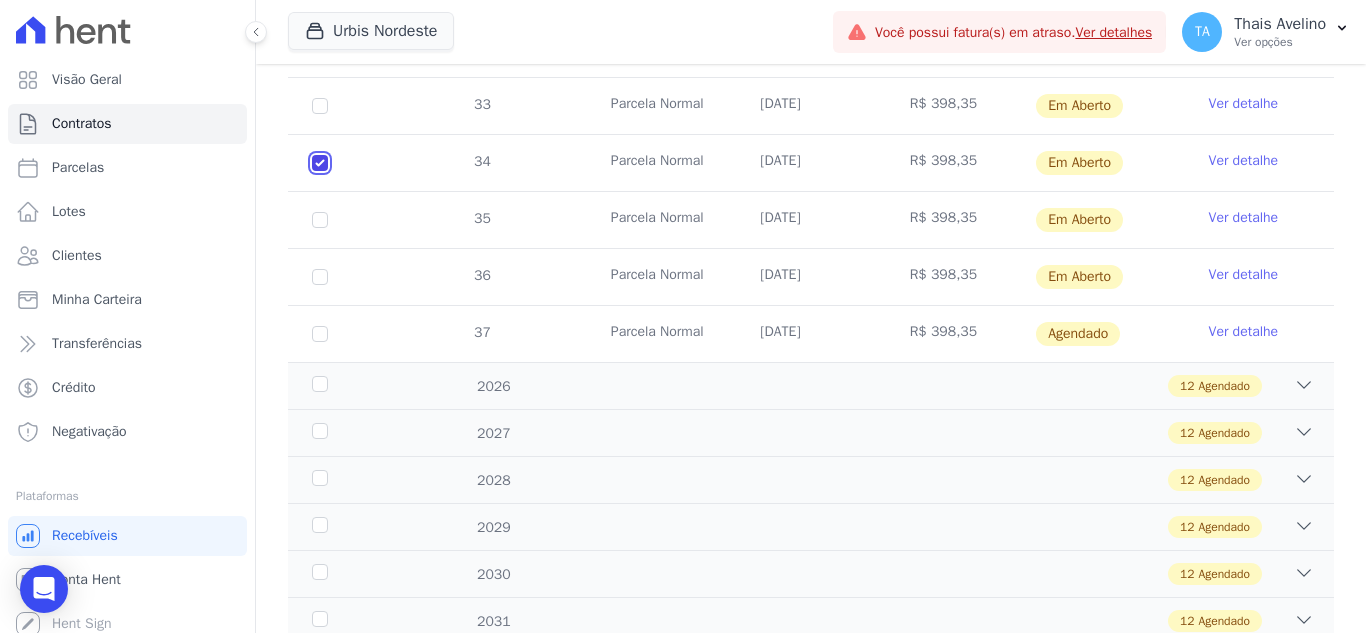 scroll, scrollTop: 916, scrollLeft: 0, axis: vertical 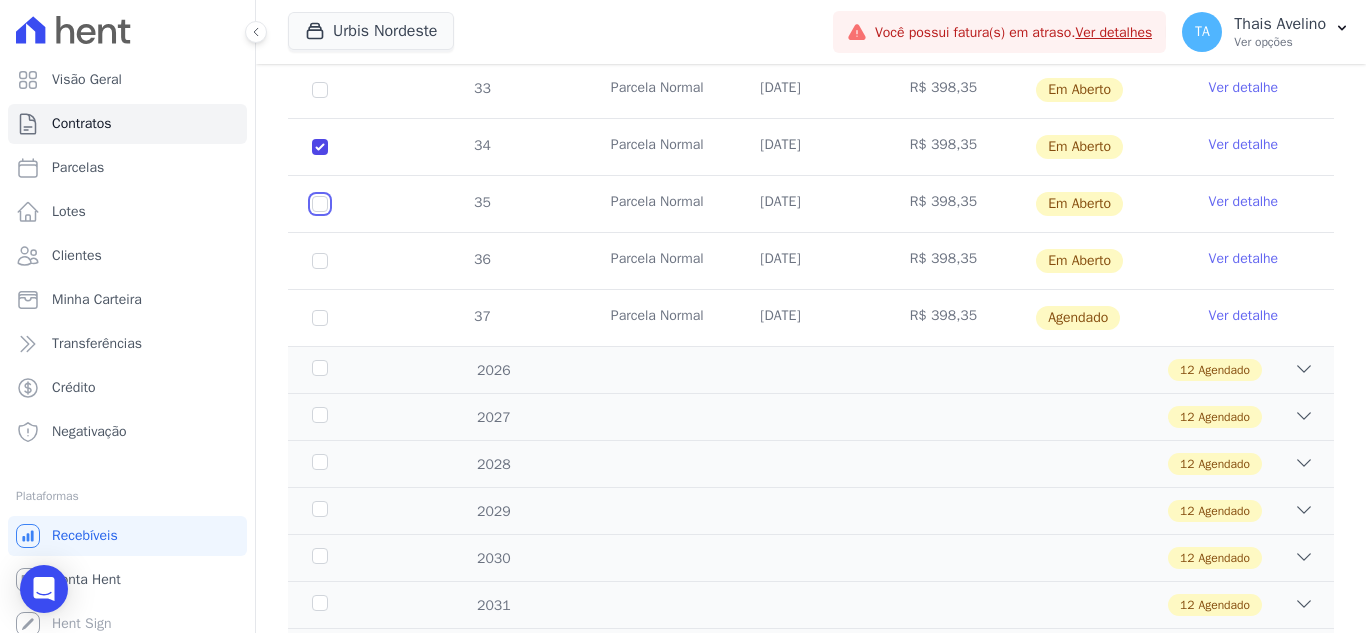 click at bounding box center [320, 90] 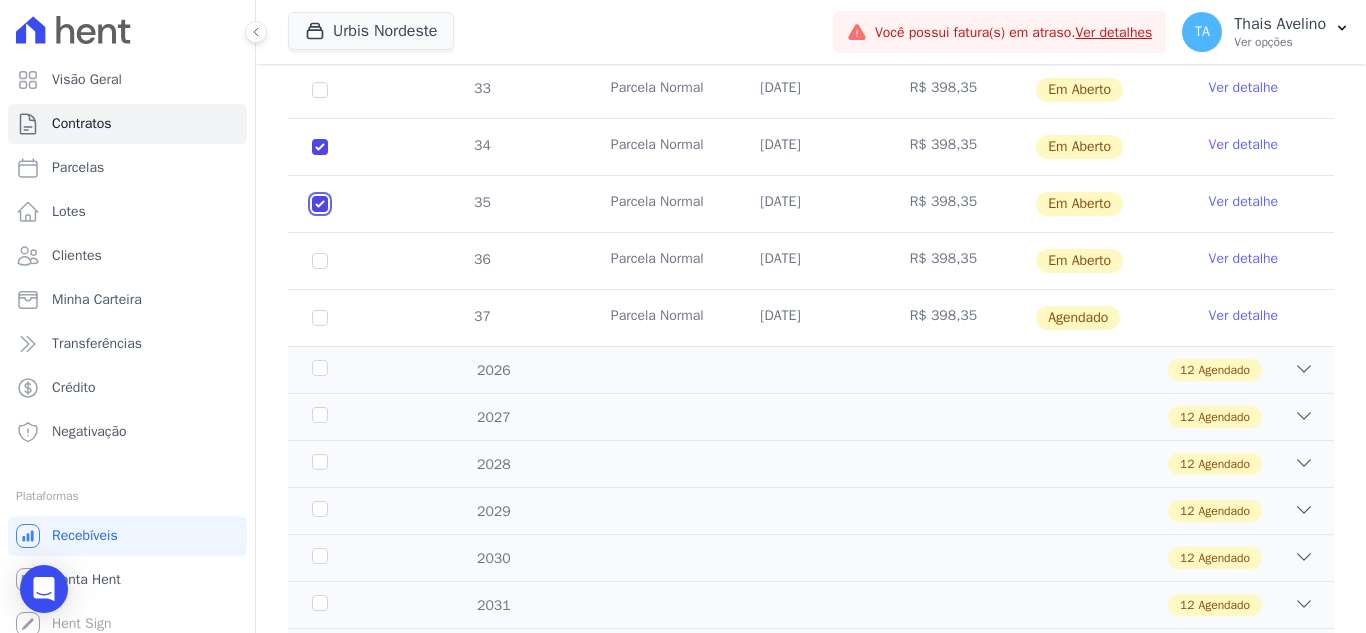 checkbox on "true" 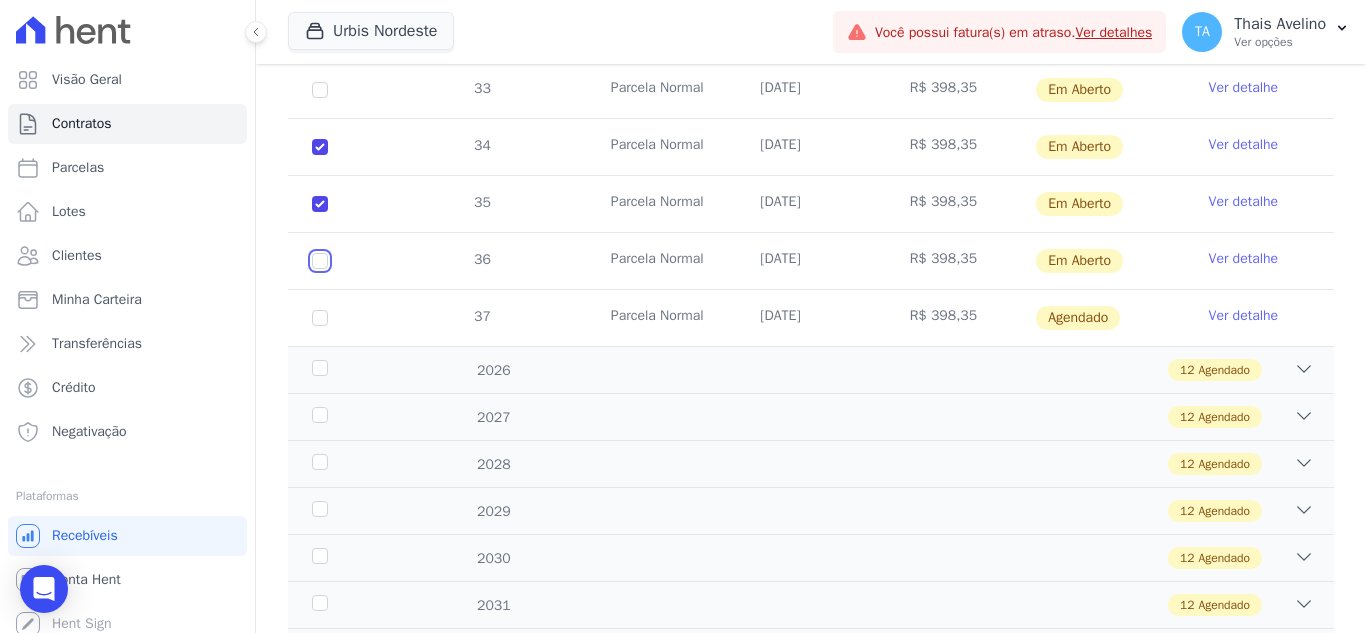 click at bounding box center [320, 90] 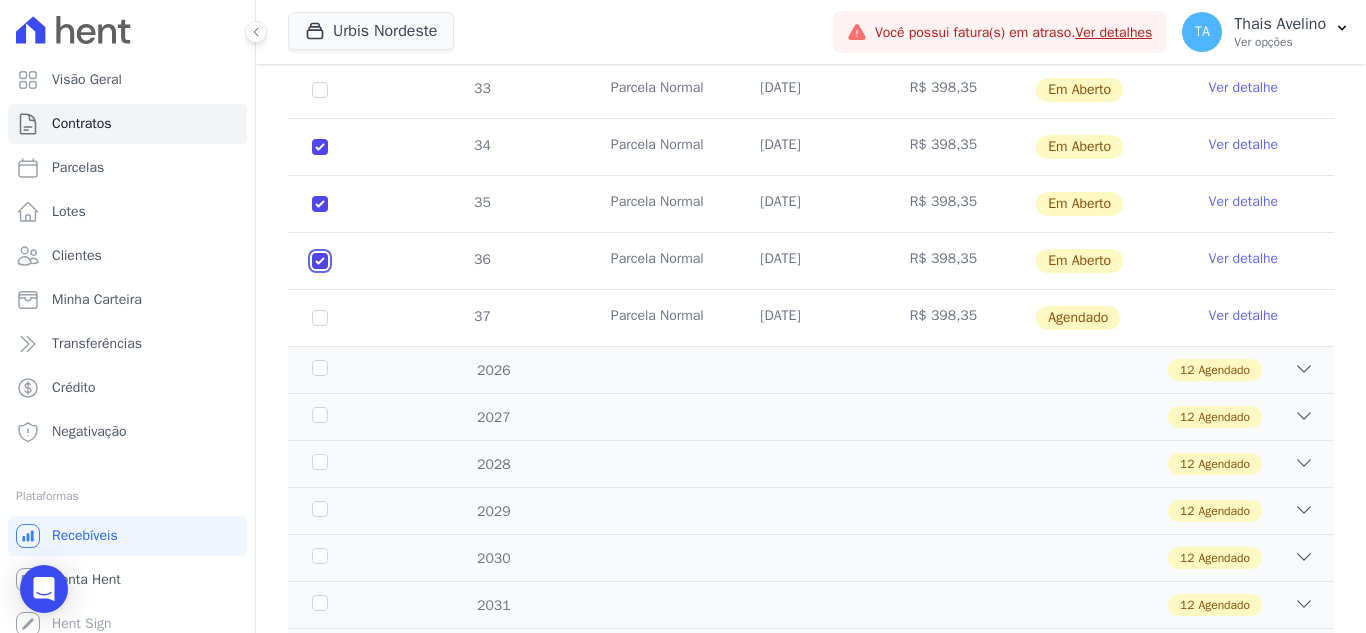 checkbox on "true" 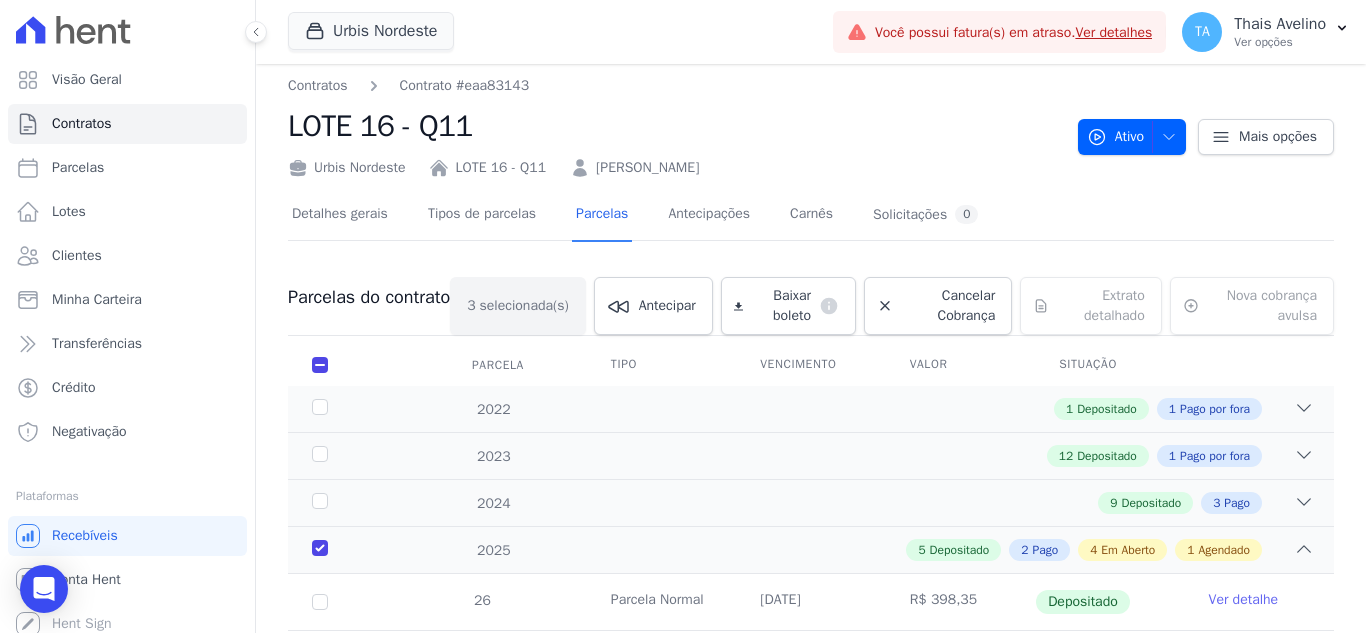 scroll, scrollTop: 0, scrollLeft: 0, axis: both 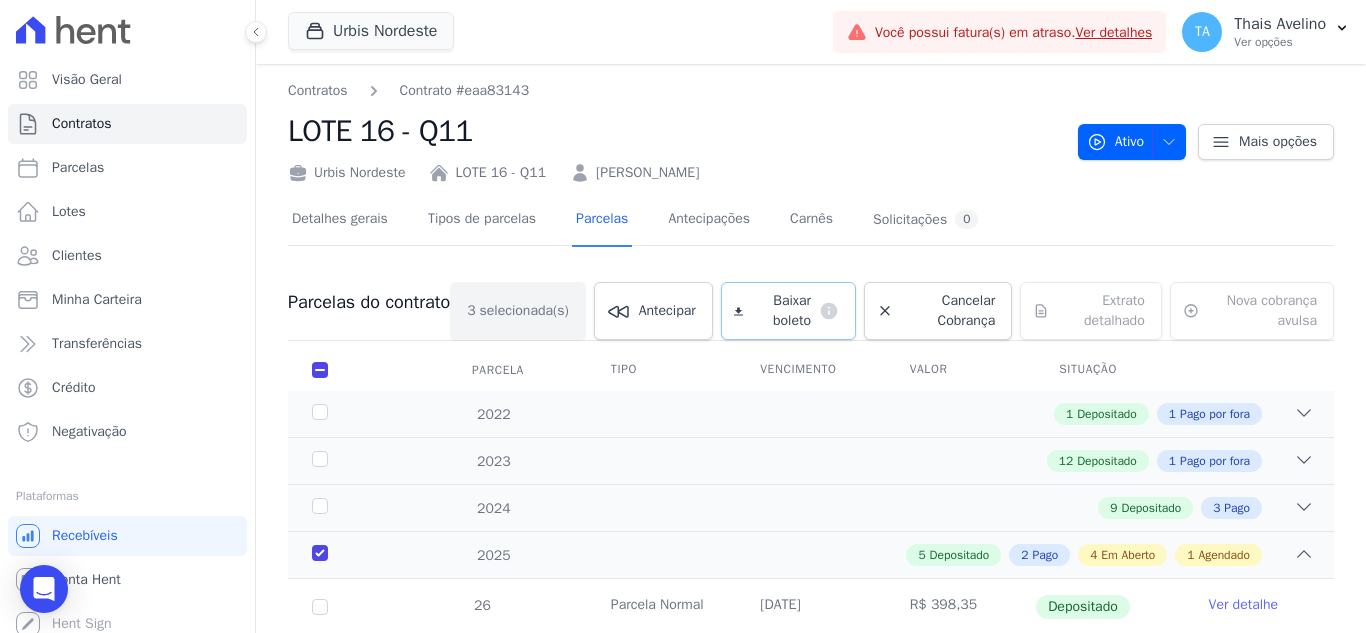click on "Baixar boleto" at bounding box center (781, 311) 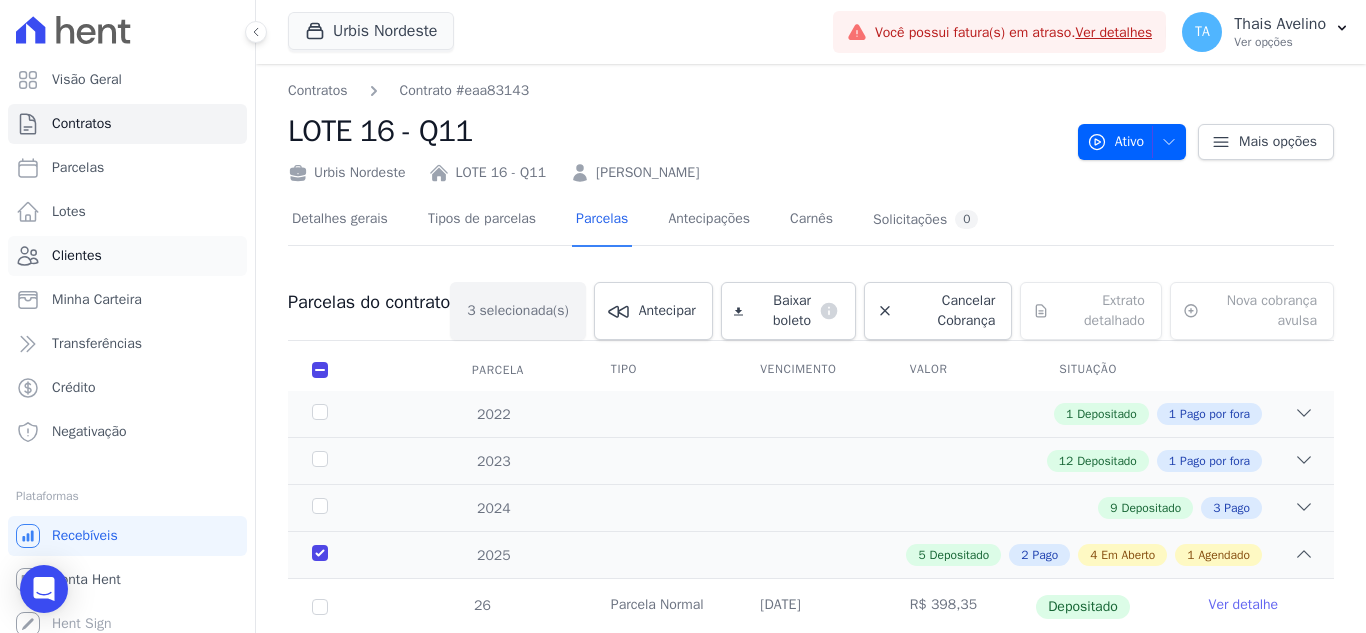 click on "Clientes" at bounding box center (127, 256) 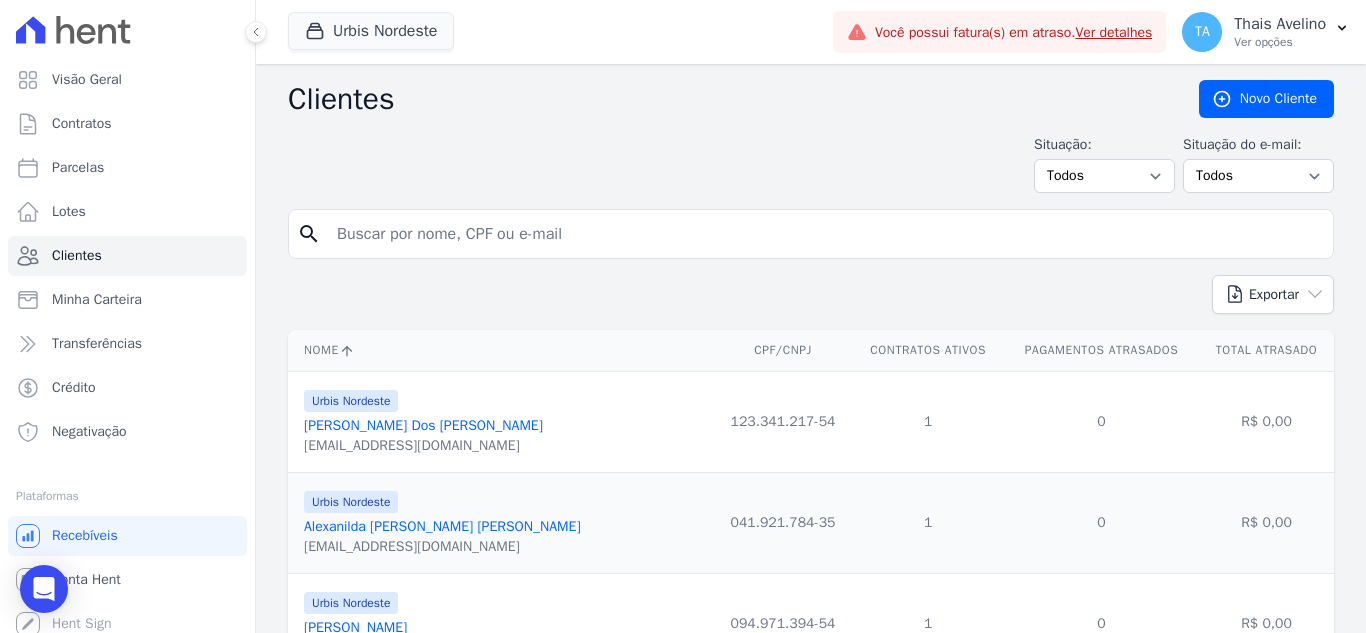 click at bounding box center (825, 234) 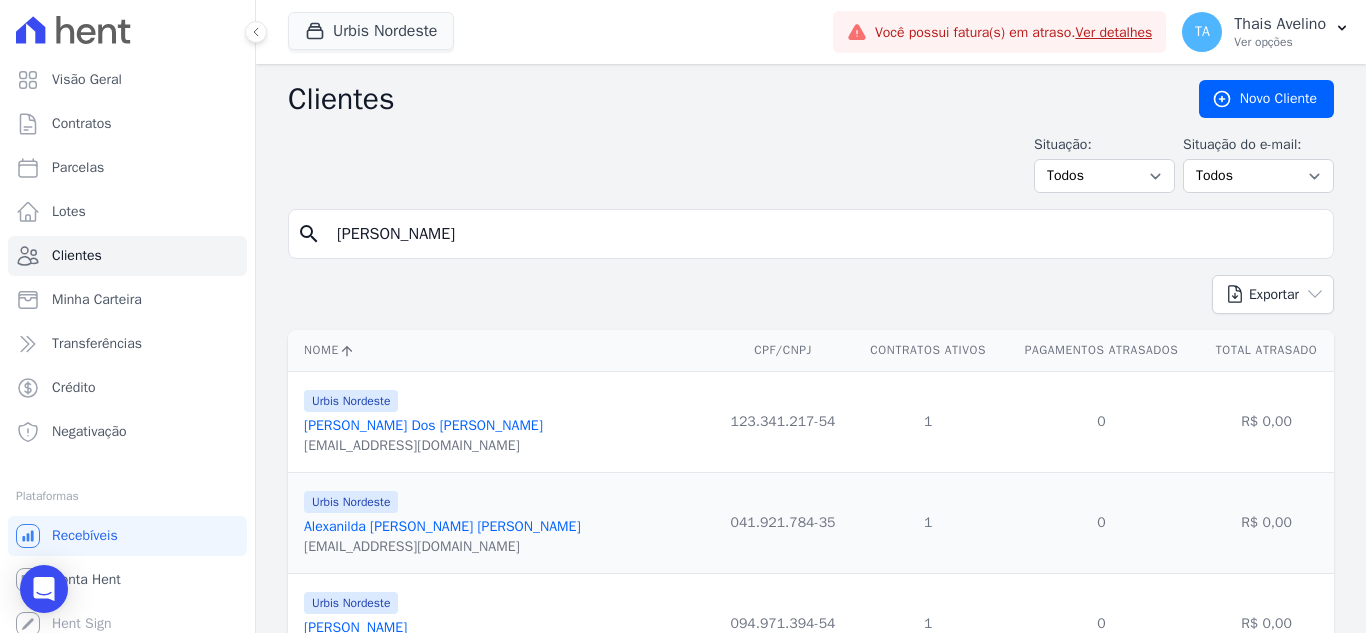 type on "[PERSON_NAME]" 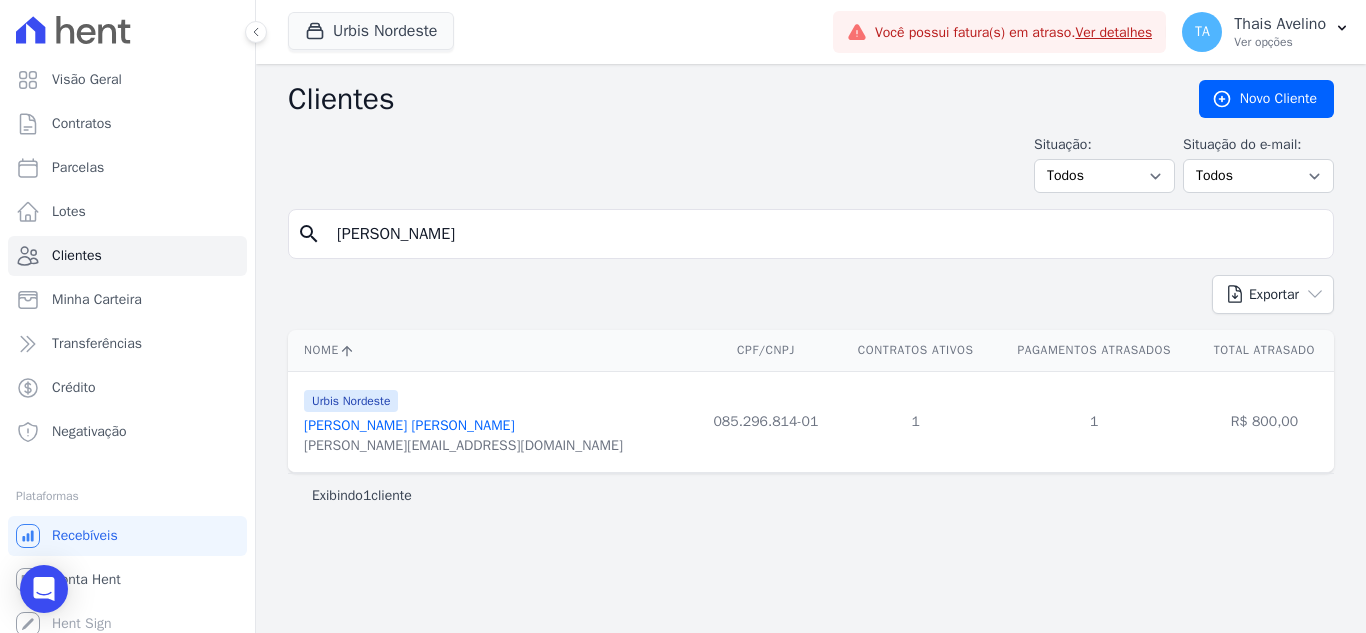 click on "[PERSON_NAME] [PERSON_NAME]" at bounding box center [409, 425] 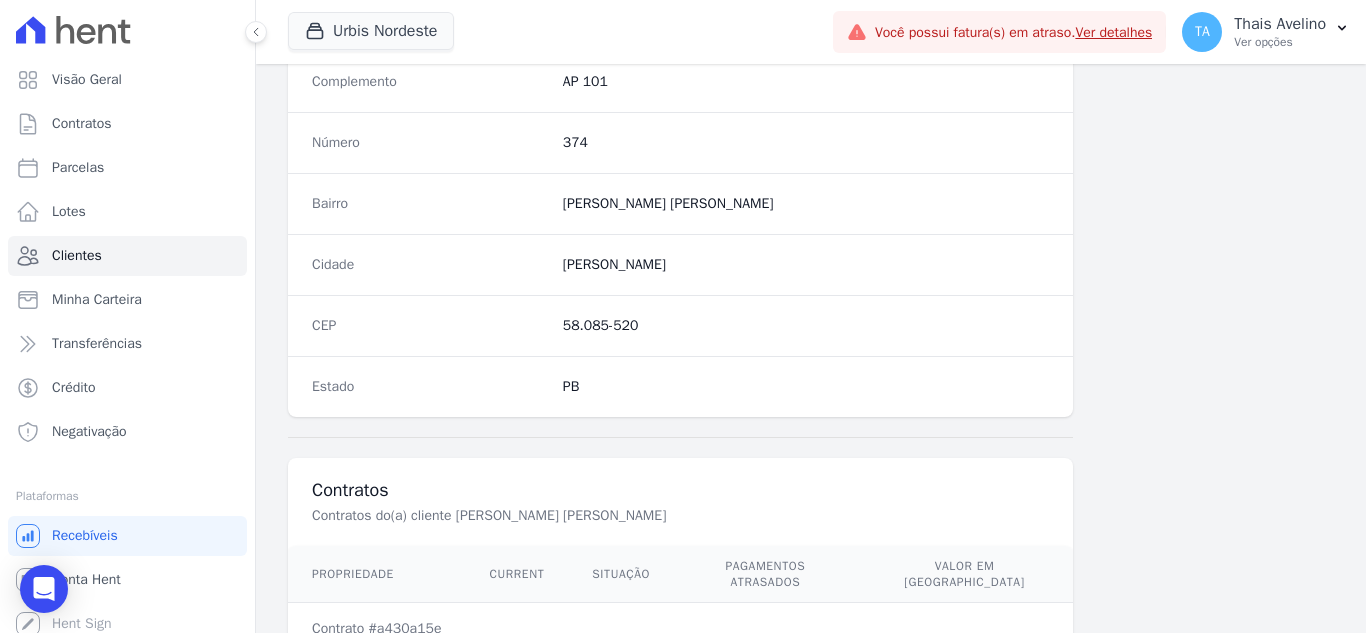 scroll, scrollTop: 1238, scrollLeft: 0, axis: vertical 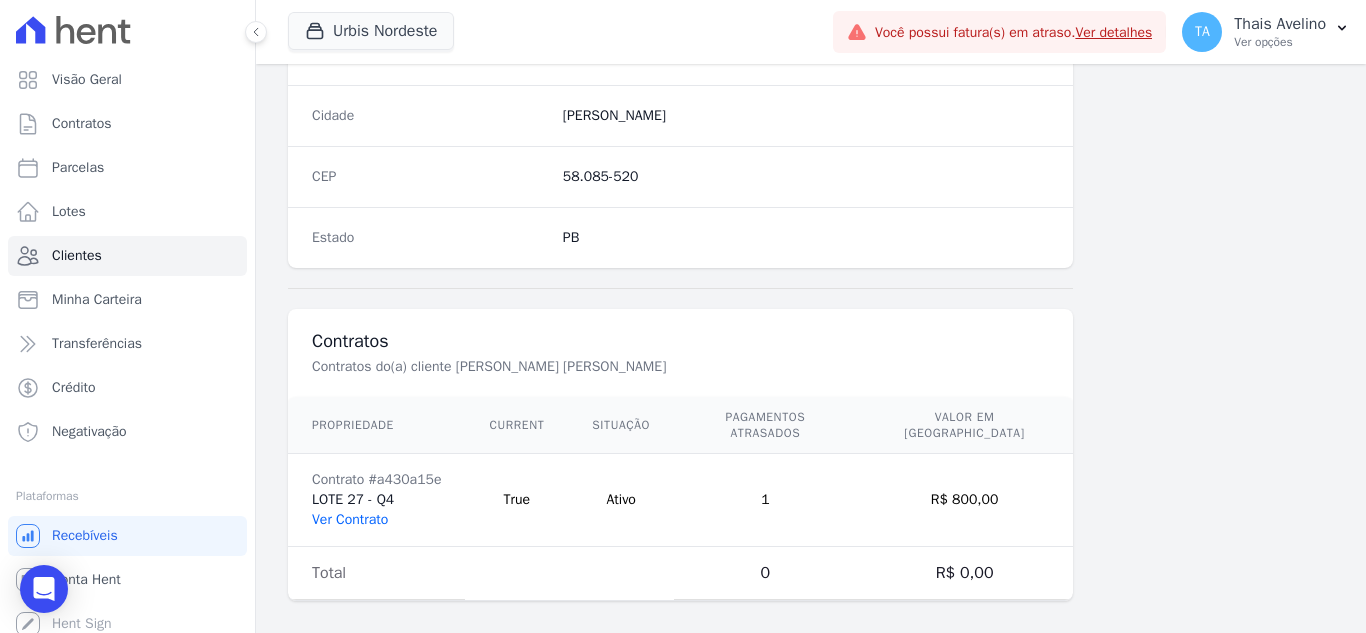 click on "Ver Contrato" at bounding box center [350, 519] 